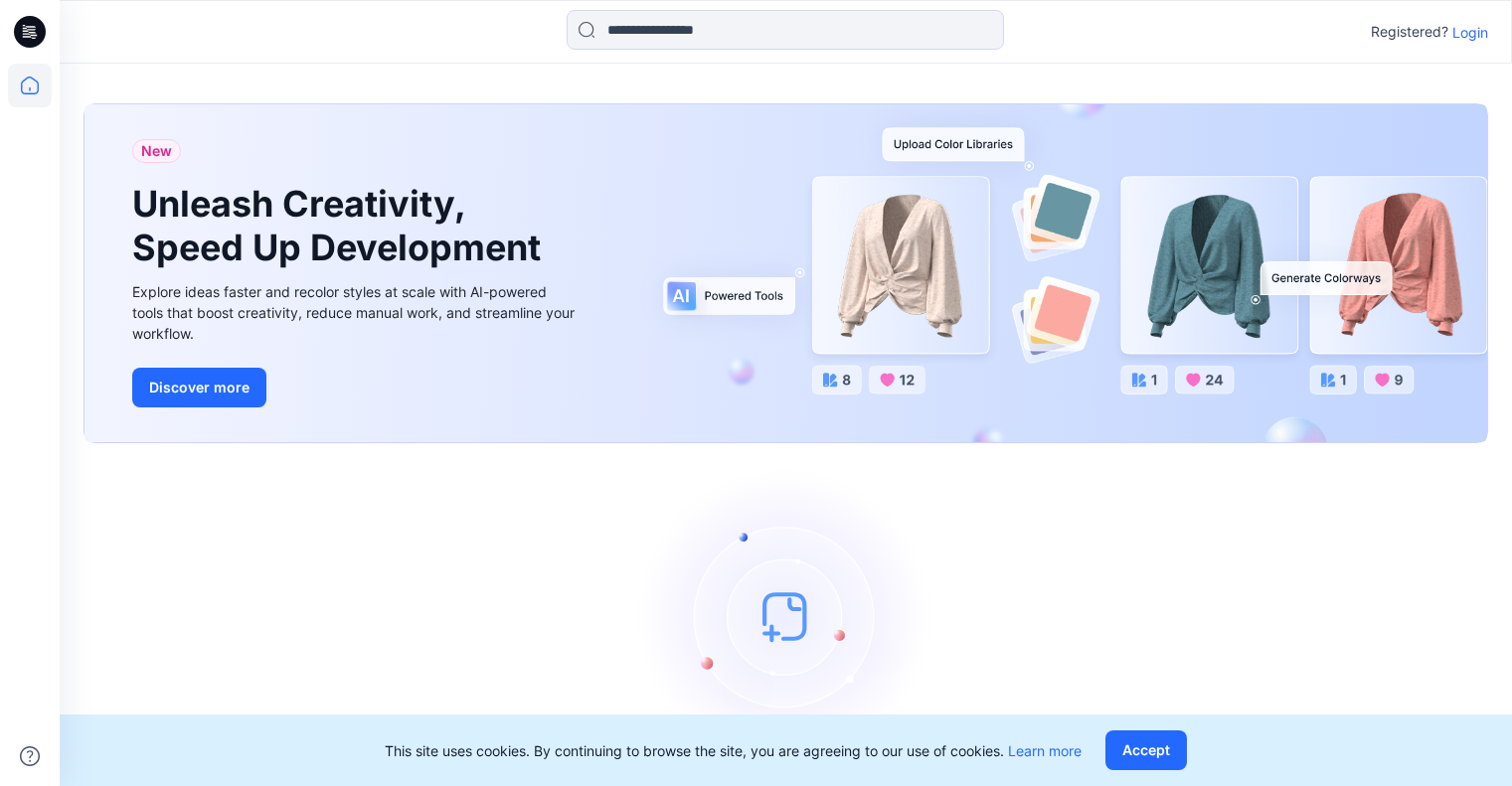 scroll, scrollTop: 62, scrollLeft: 0, axis: vertical 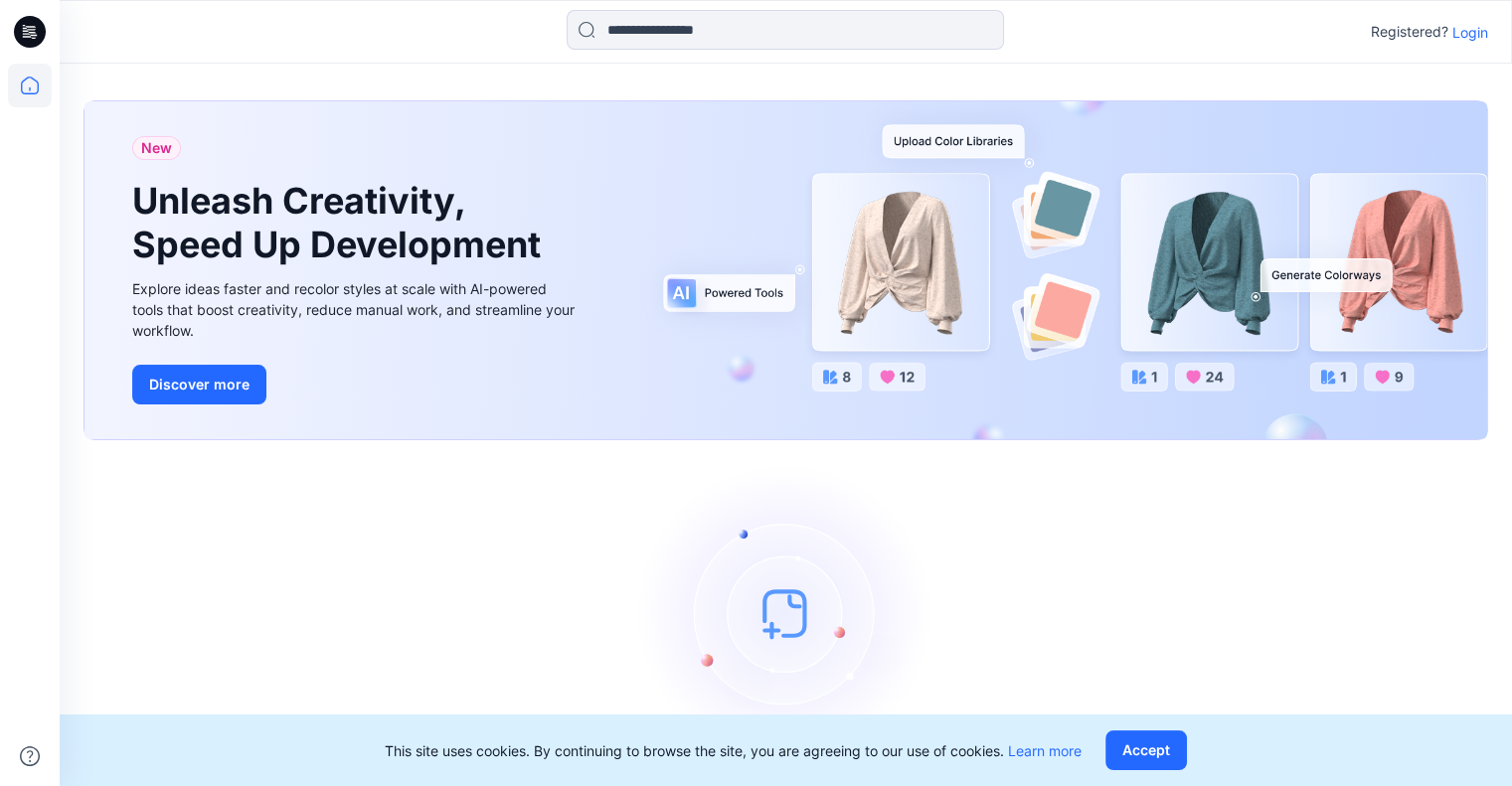 click on "Login" at bounding box center [1470, 32] 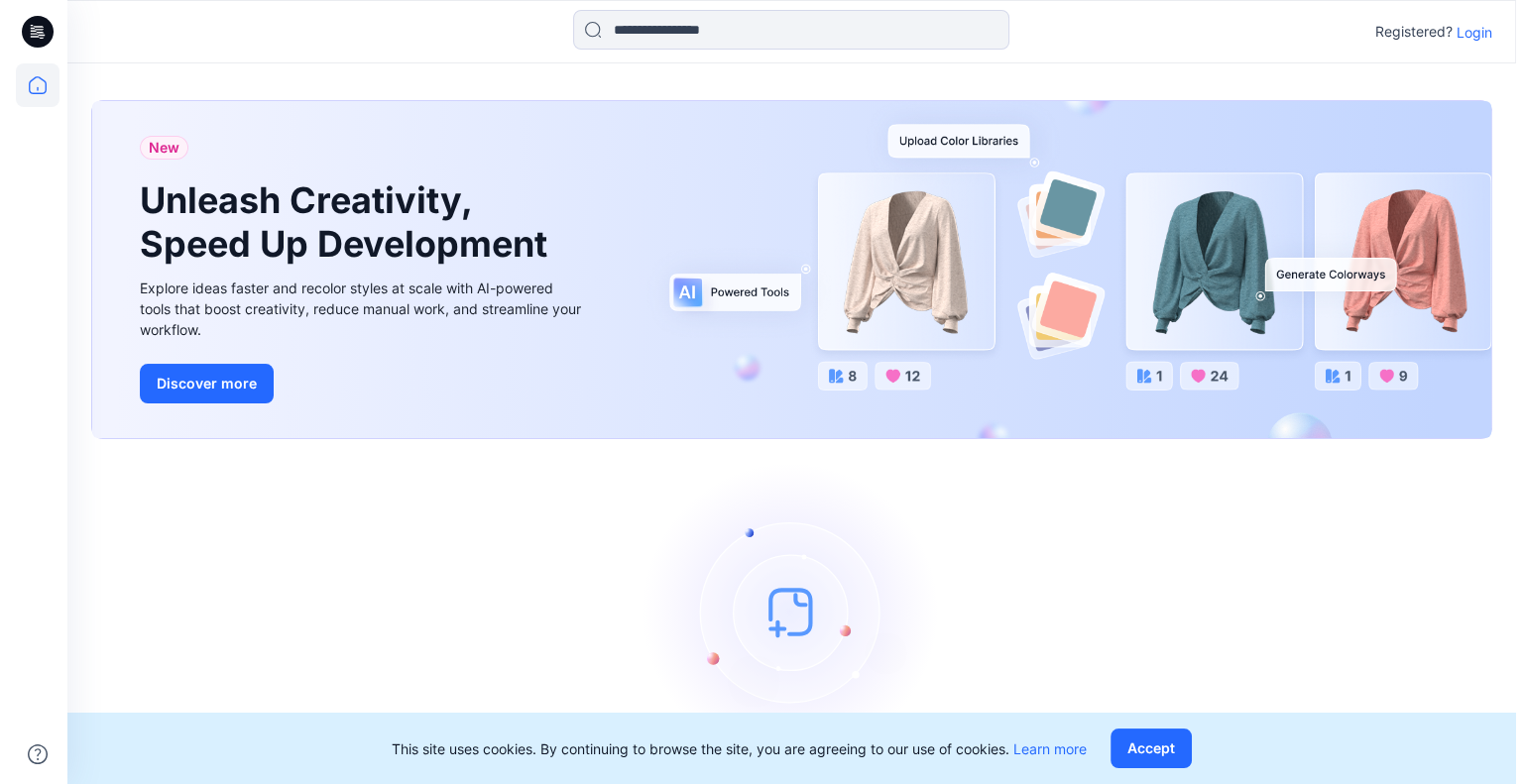 scroll, scrollTop: 0, scrollLeft: 0, axis: both 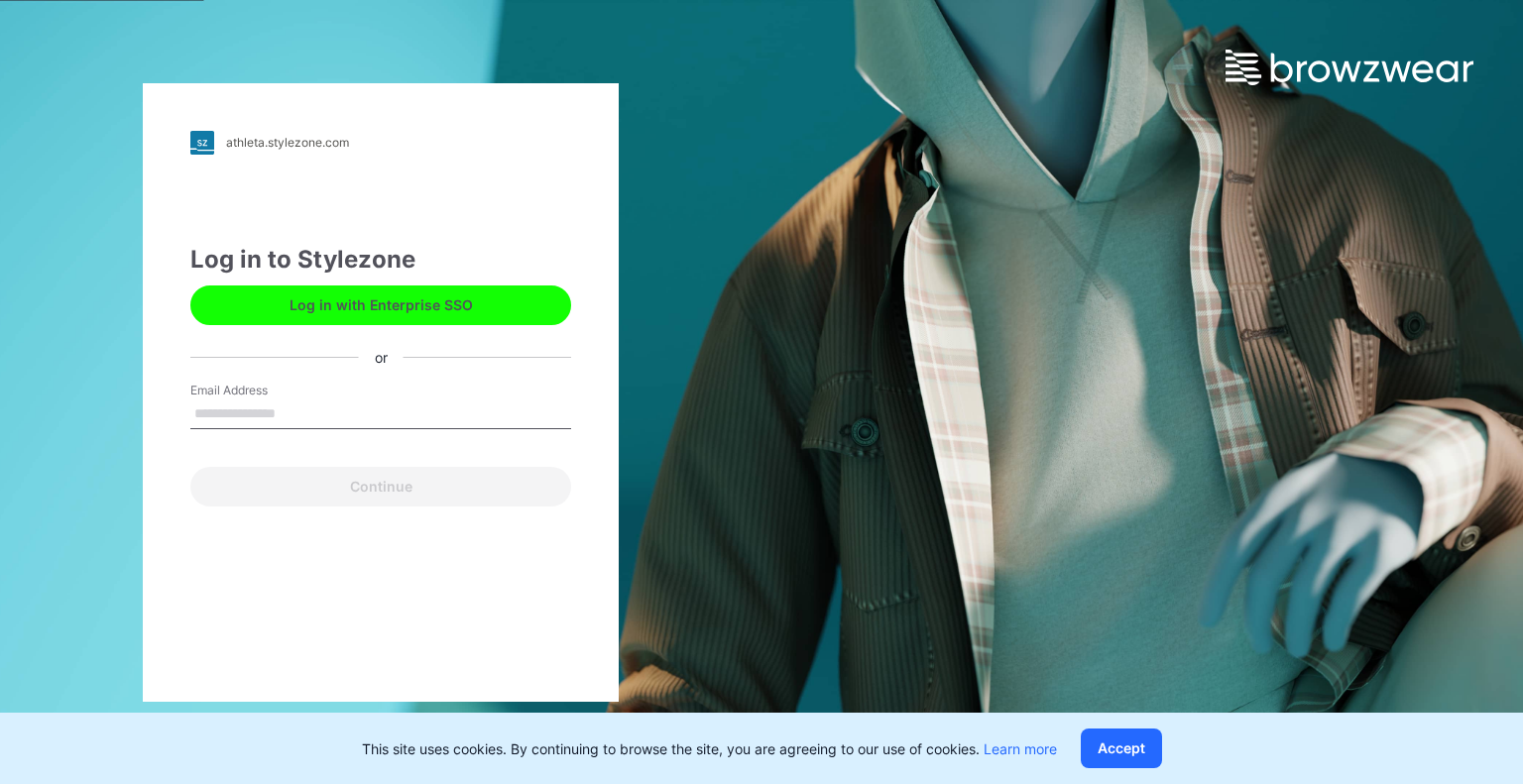 click on "Email Address" at bounding box center [381, 414] 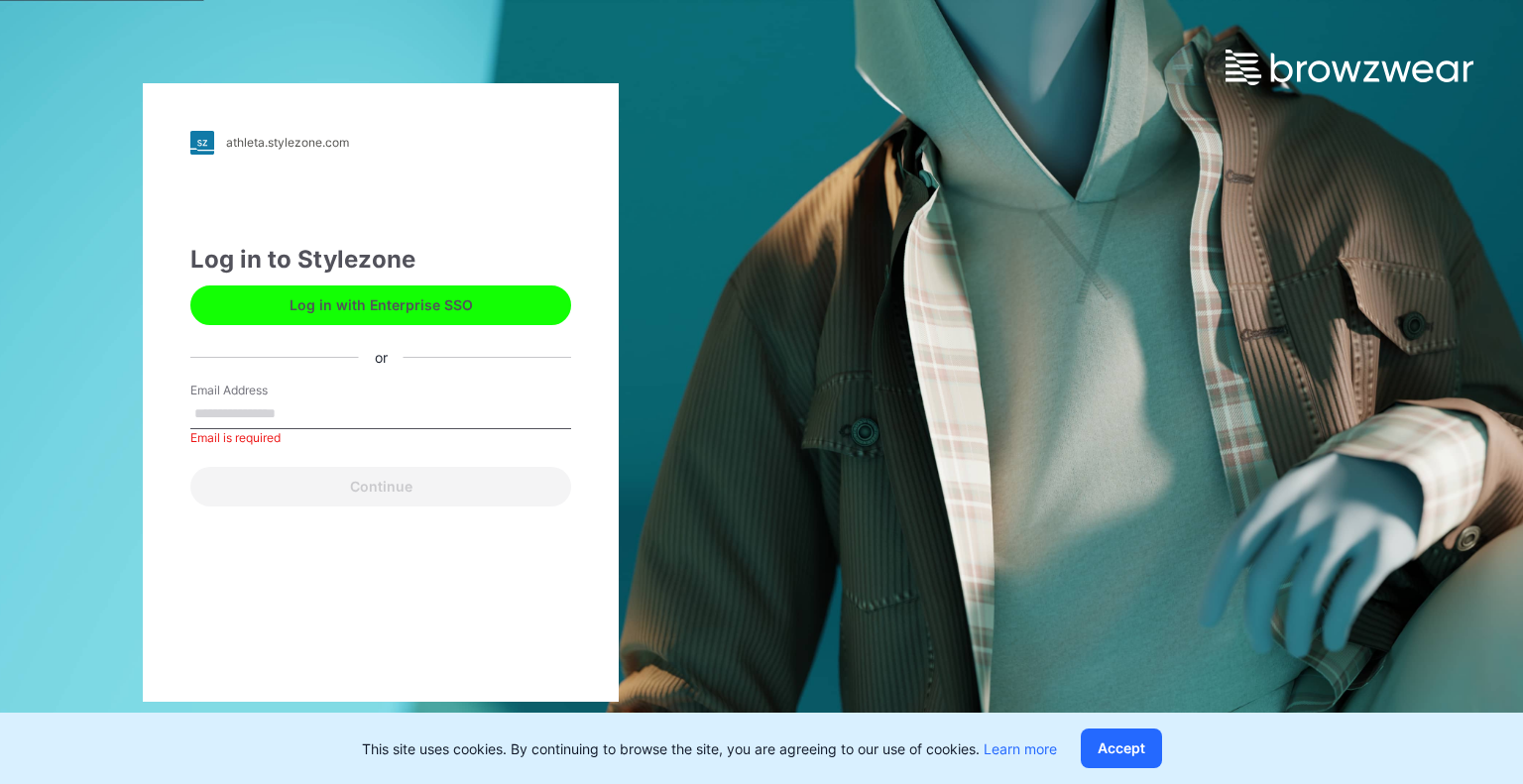 paste on "**********" 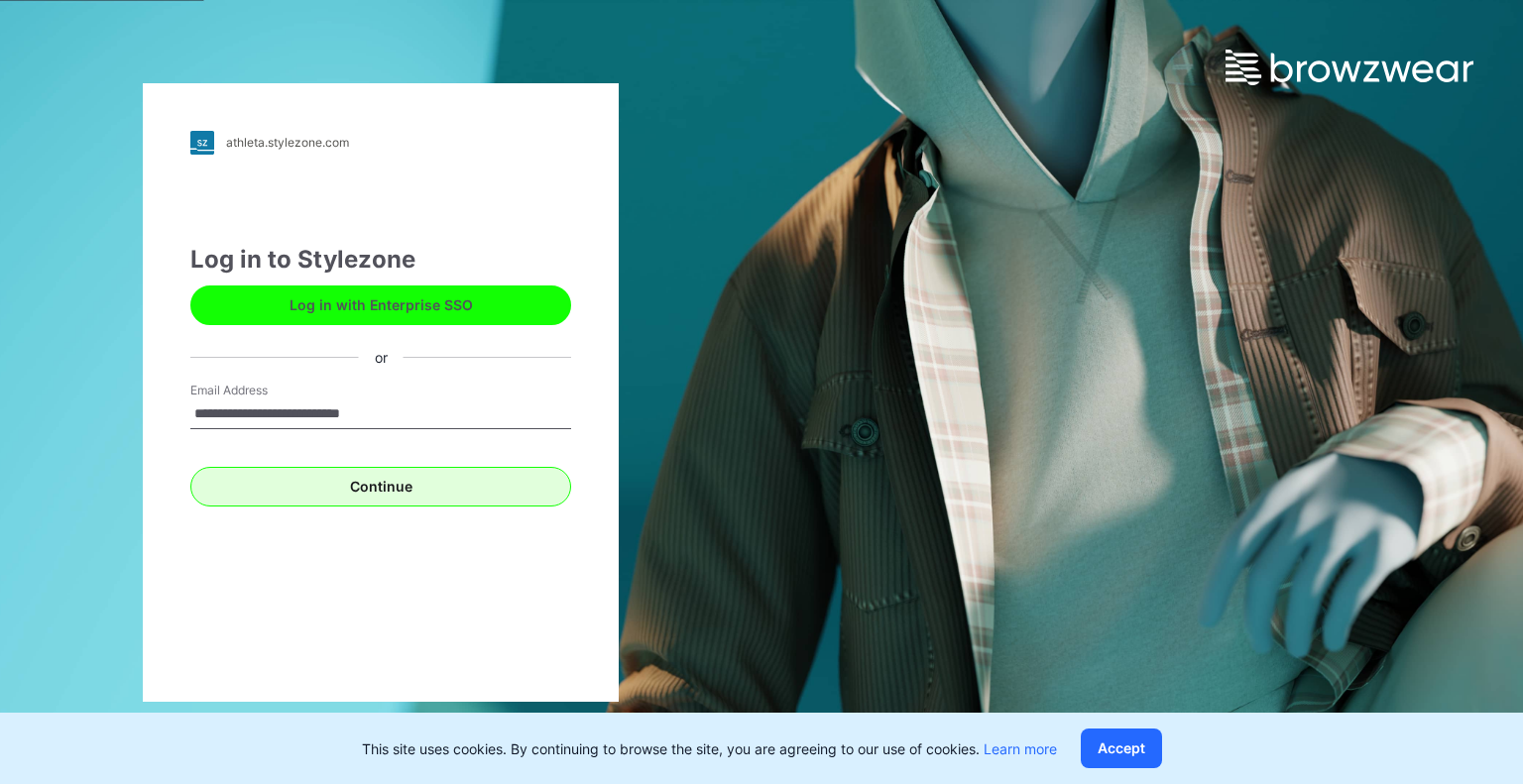 type on "**********" 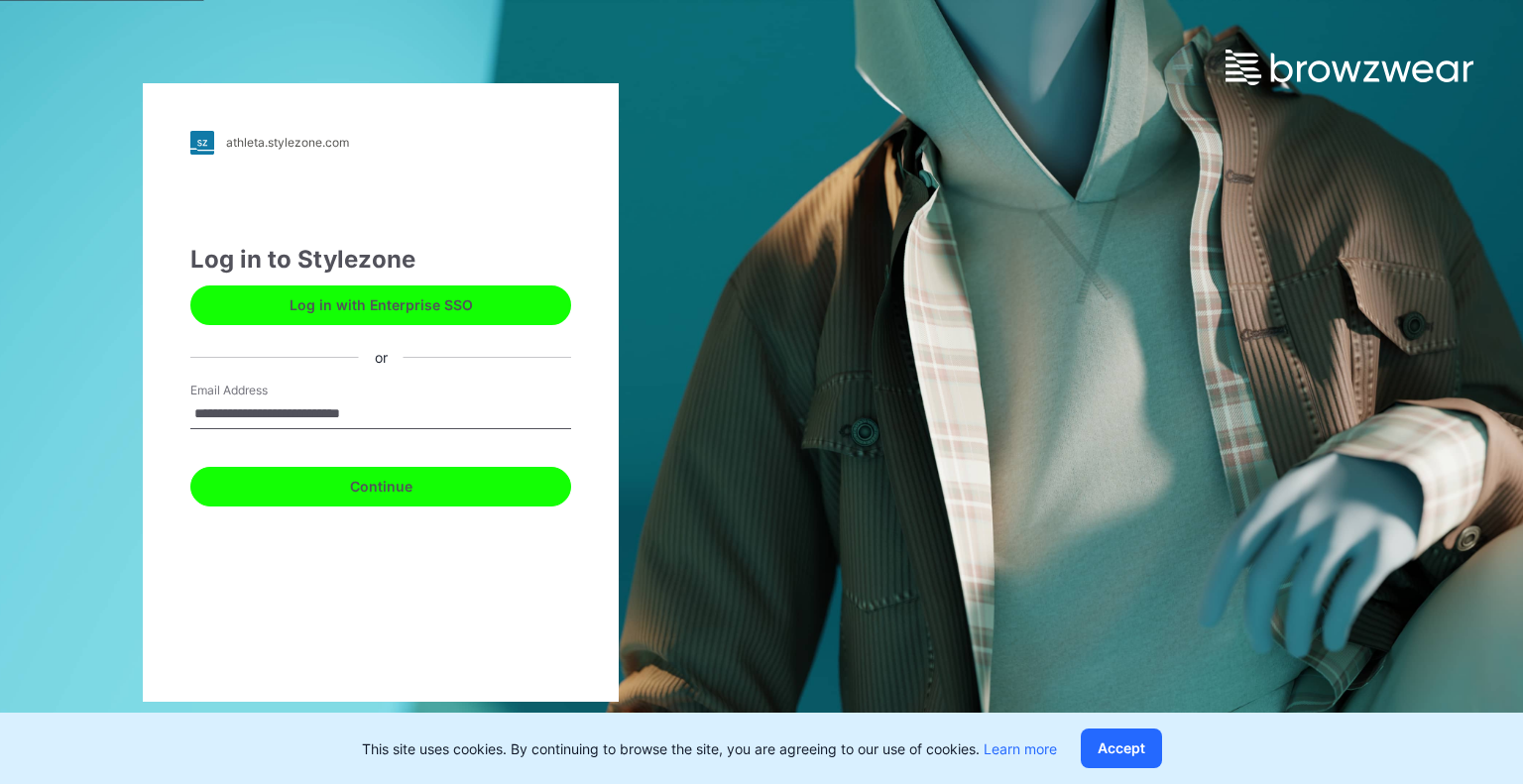 click on "Continue" at bounding box center (381, 487) 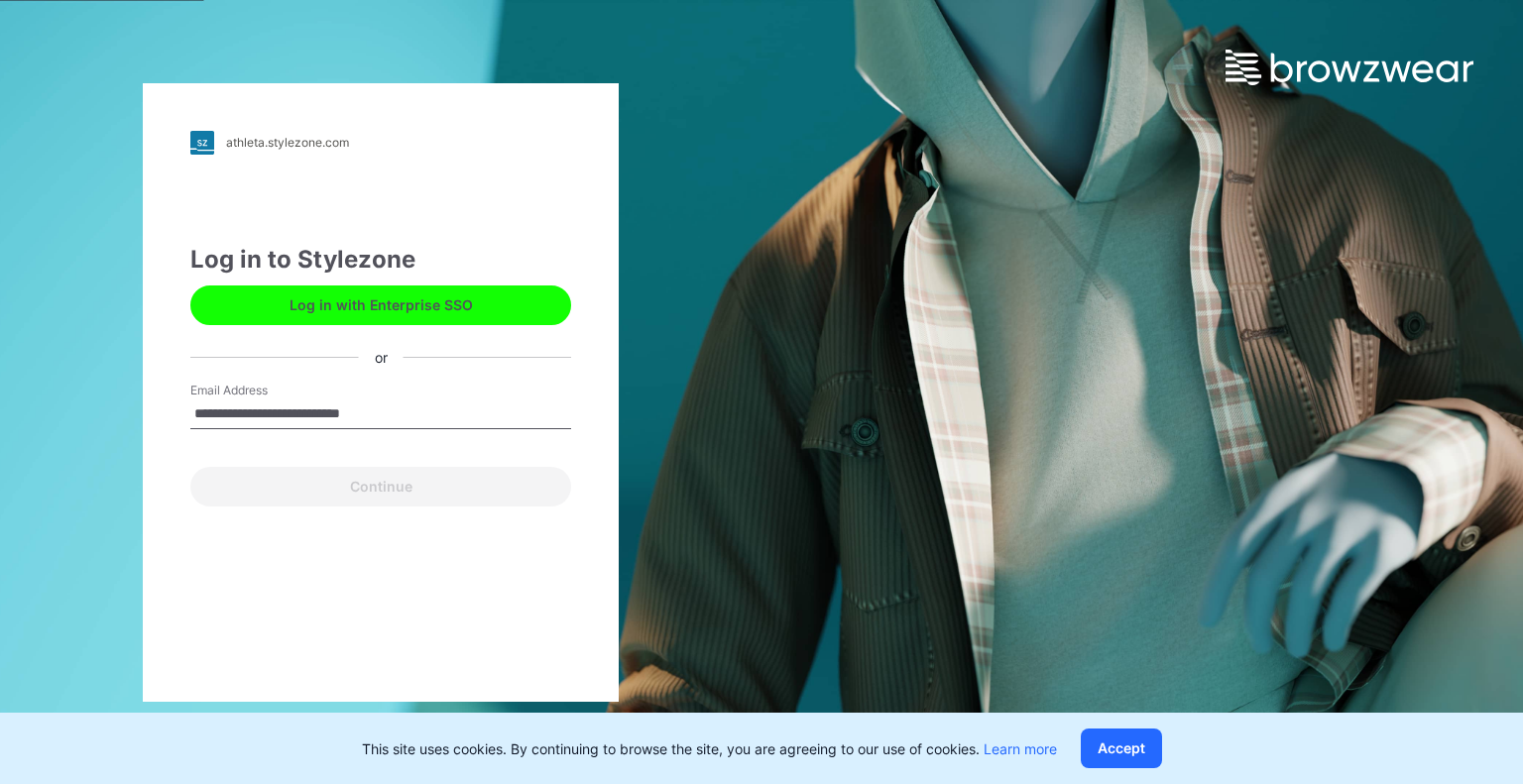click on "**********" at bounding box center [381, 414] 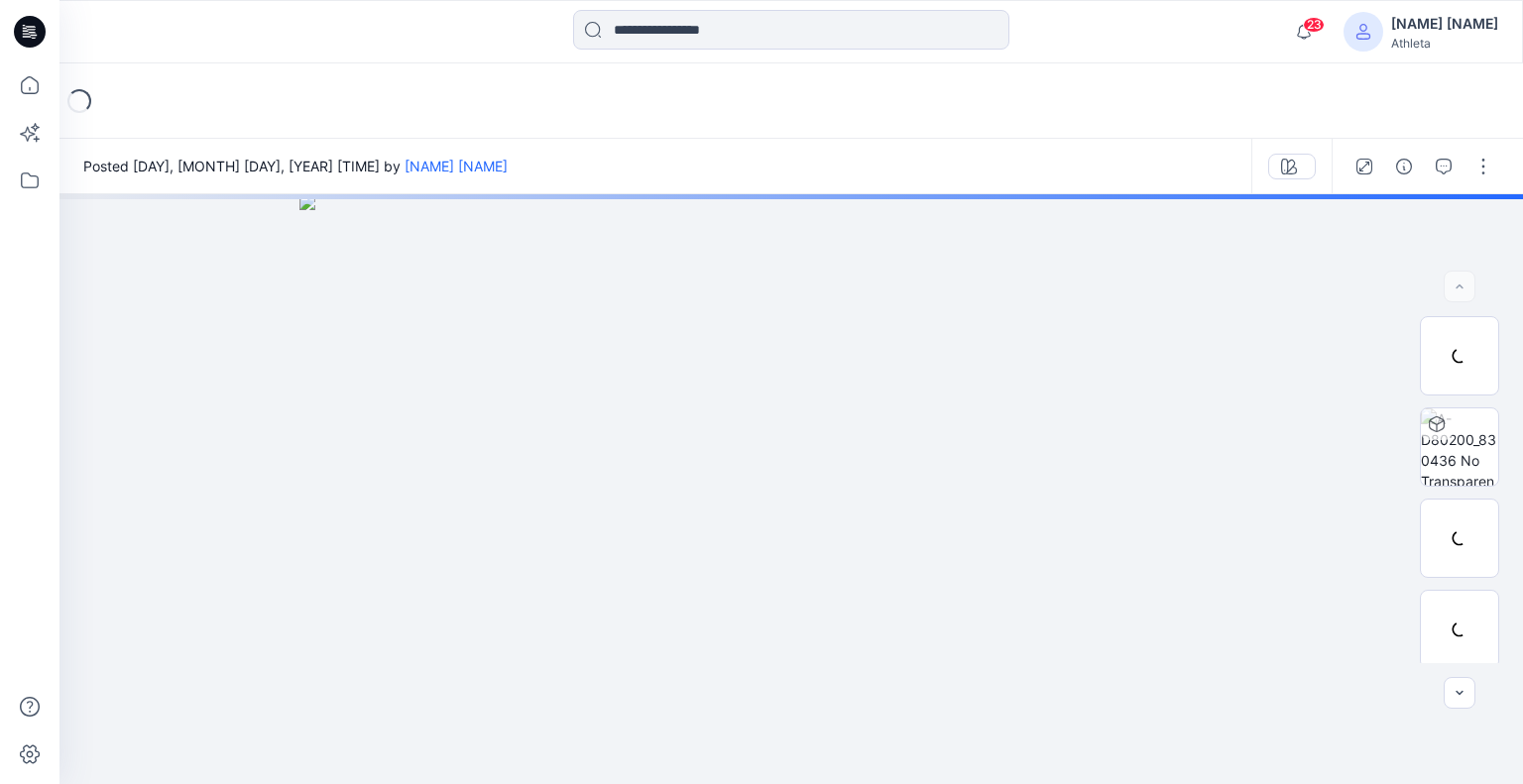 scroll, scrollTop: 0, scrollLeft: 0, axis: both 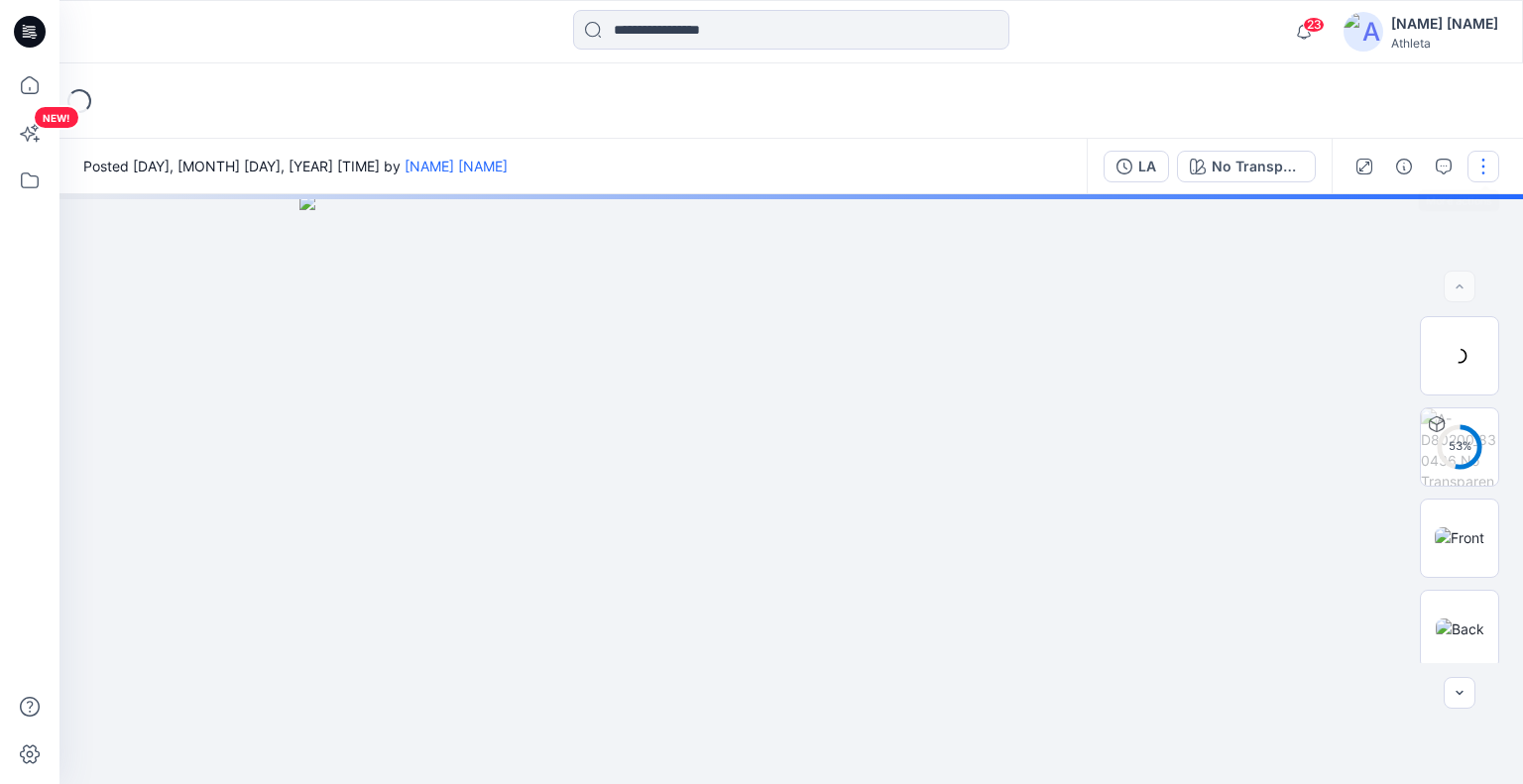 click at bounding box center [1483, 167] 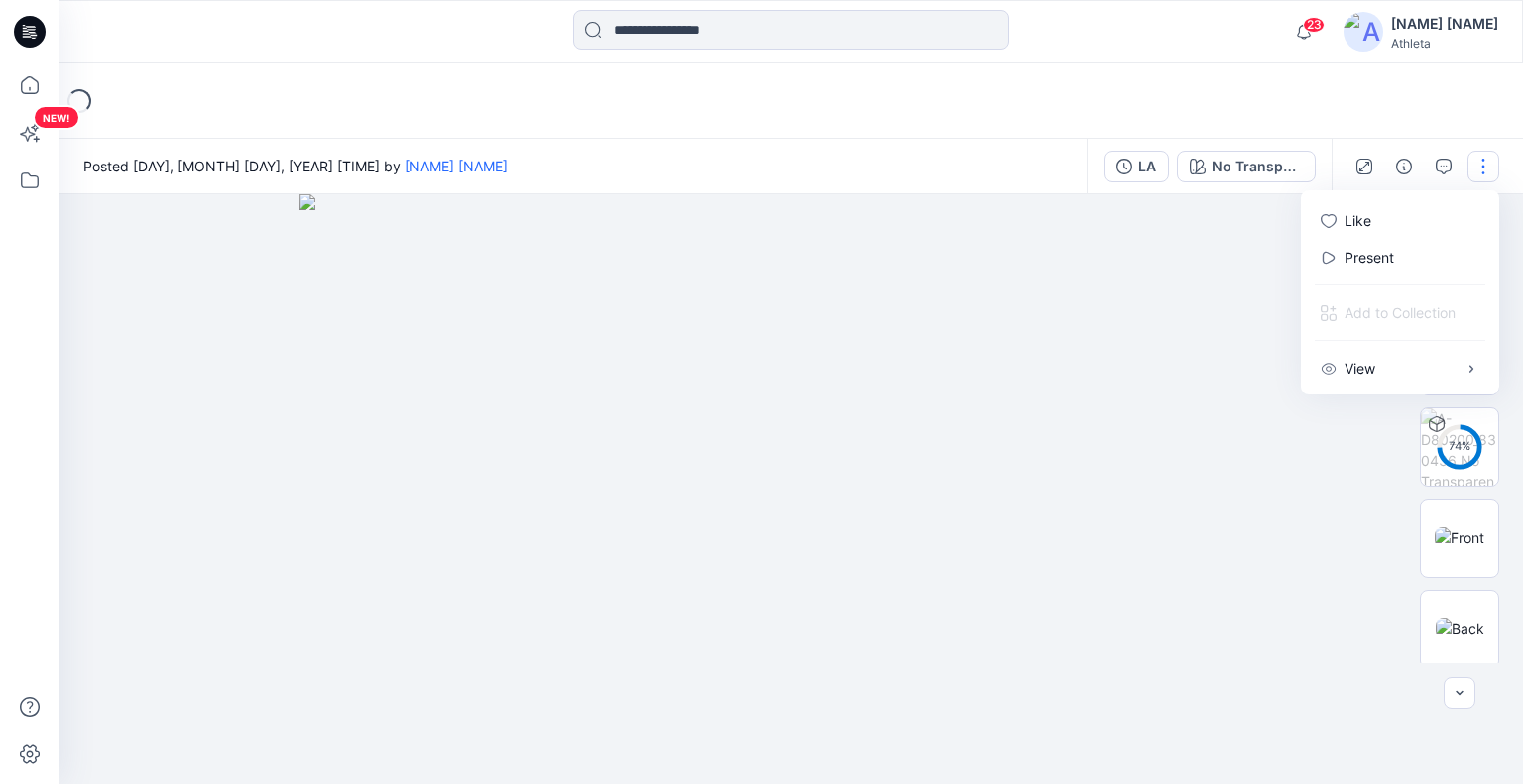 click on "Loading..." at bounding box center (791, 101) 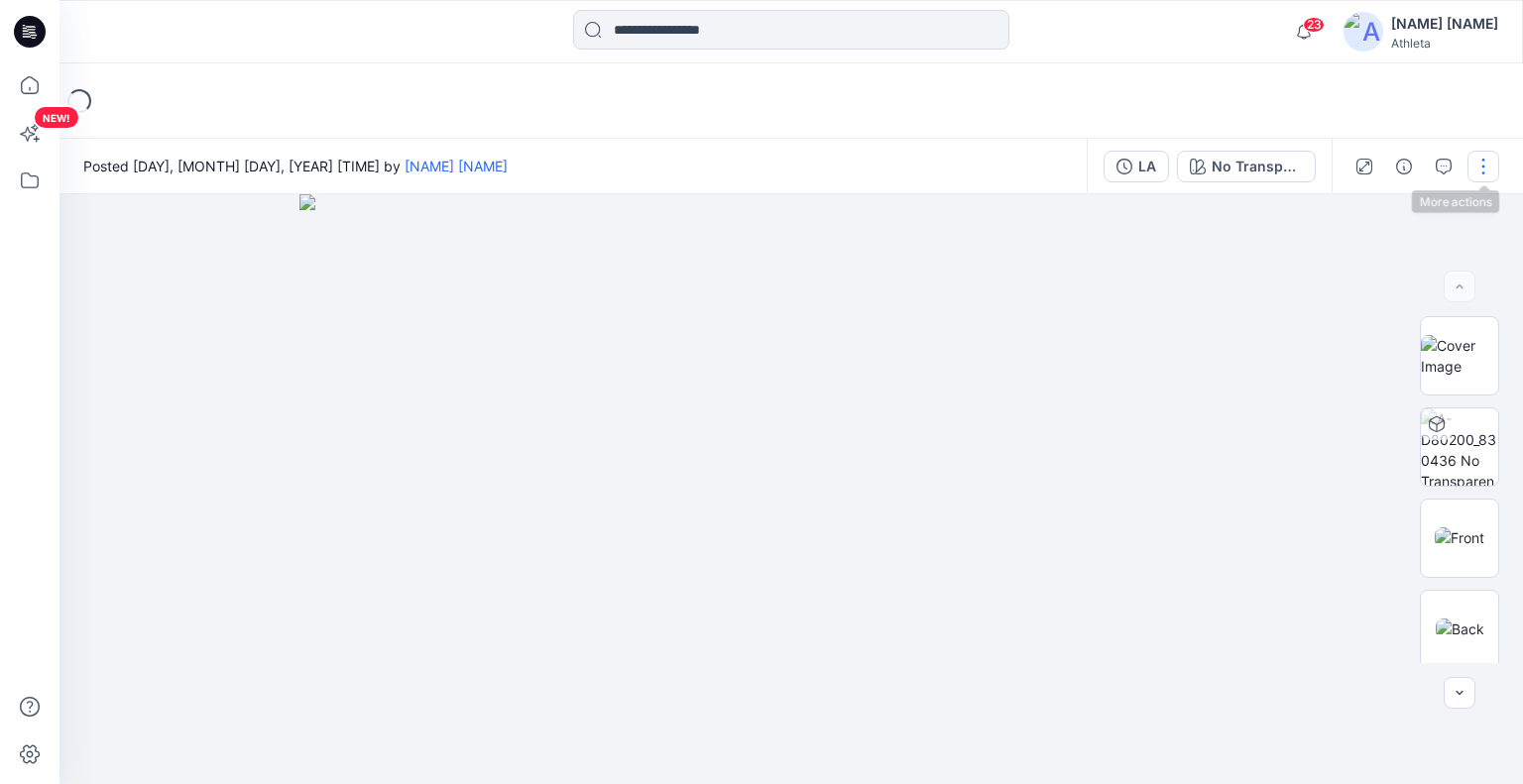 click at bounding box center (1483, 167) 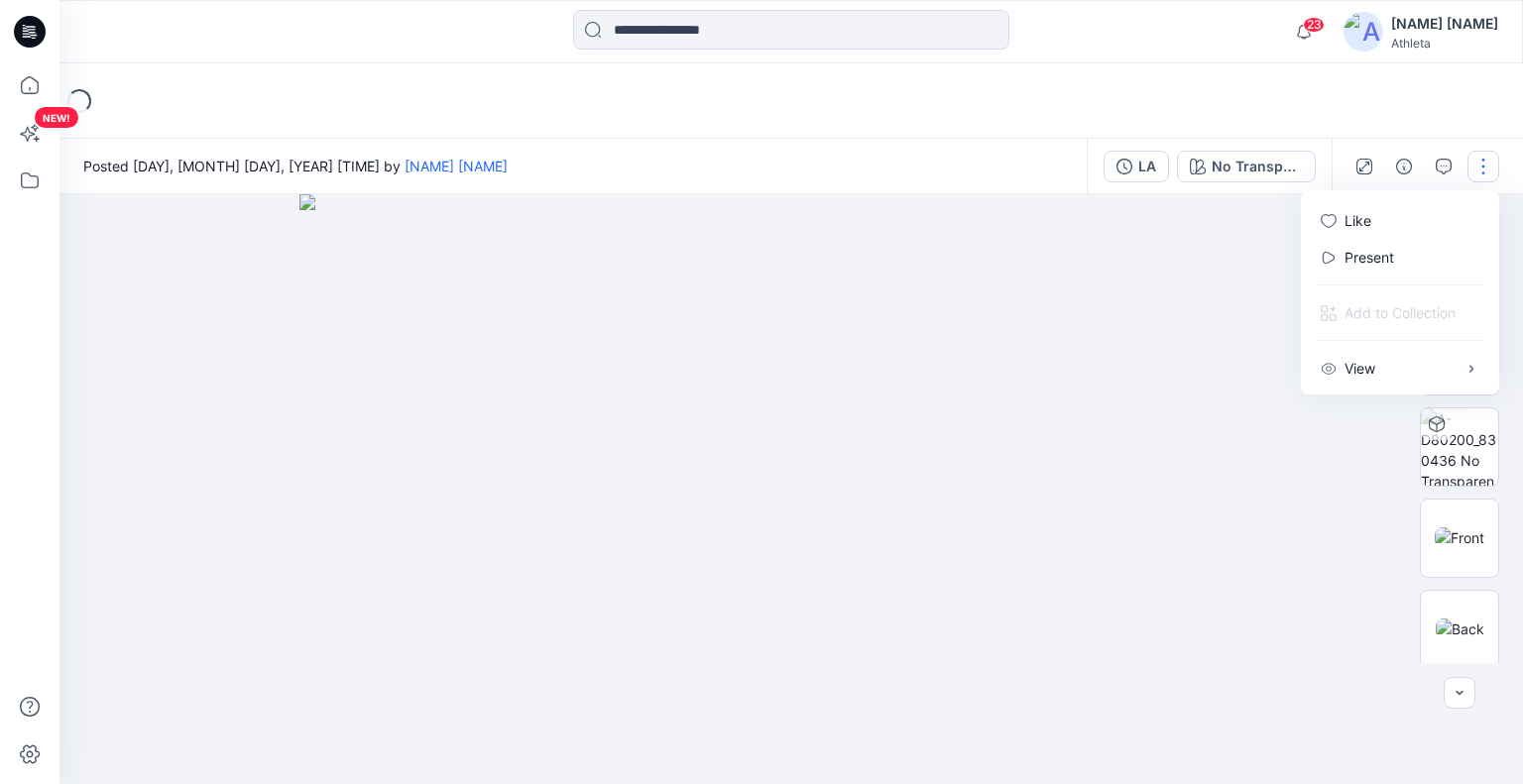 click on "Loading..." at bounding box center [791, 101] 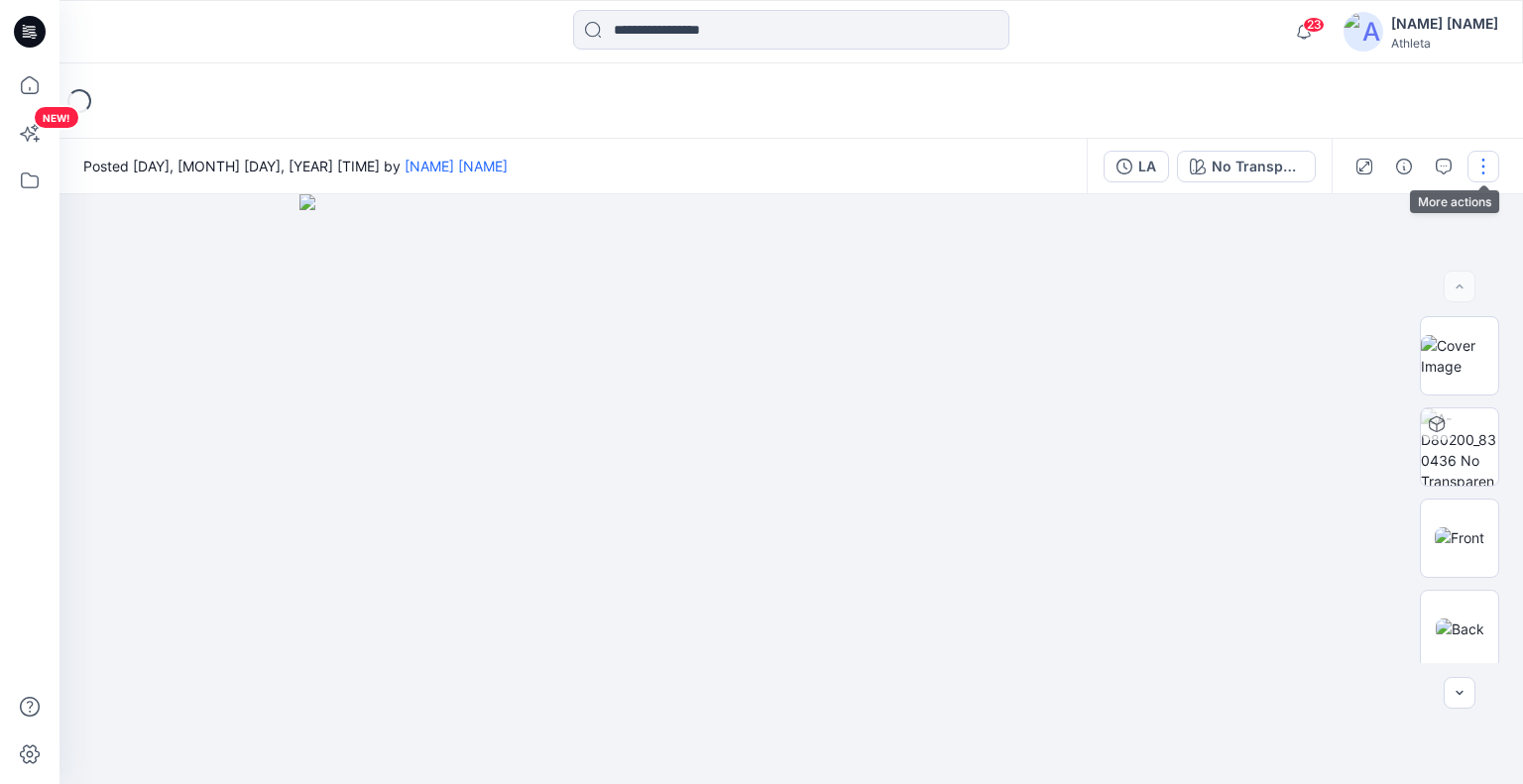 click at bounding box center [1483, 167] 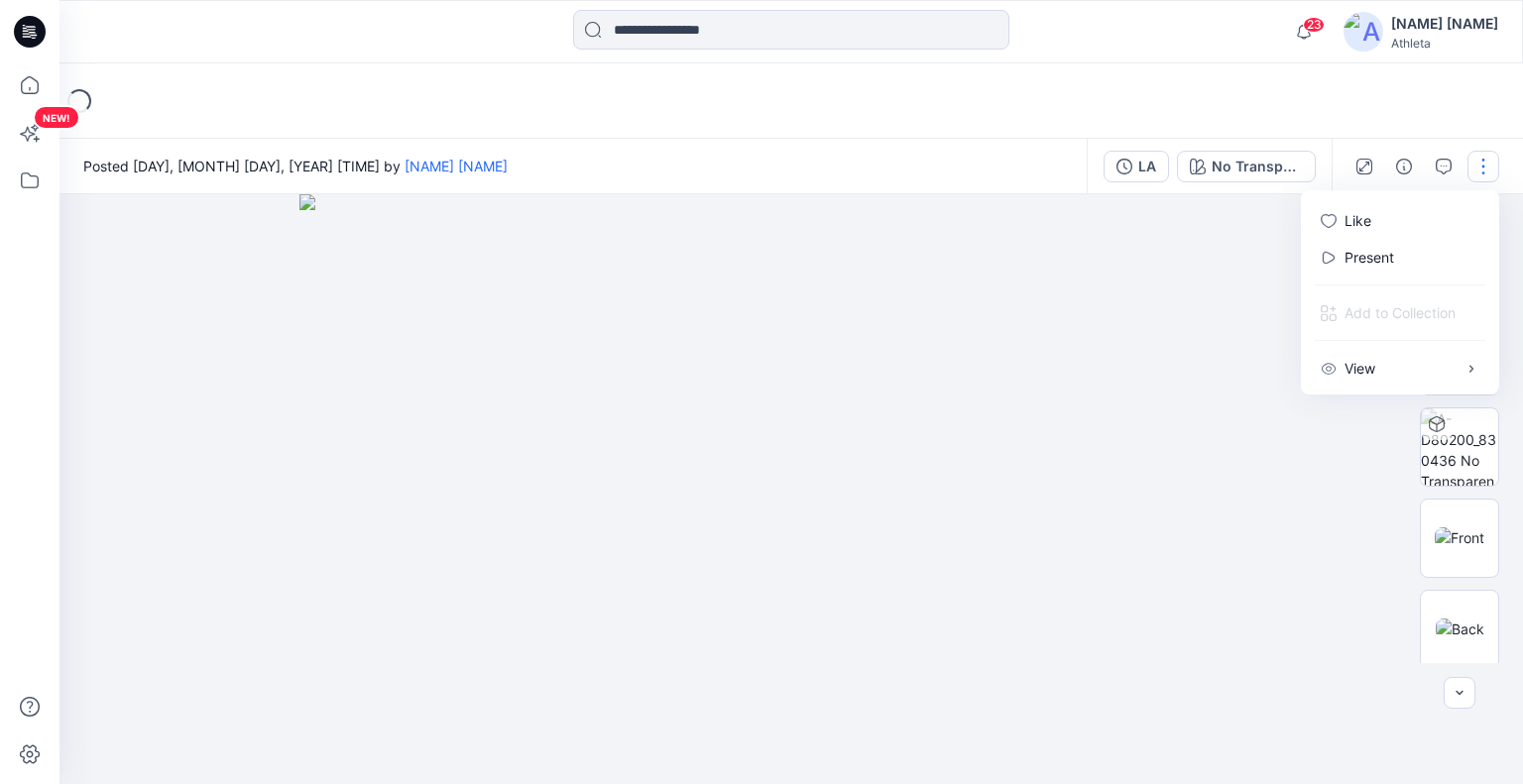 click on "Loading..." at bounding box center [791, 101] 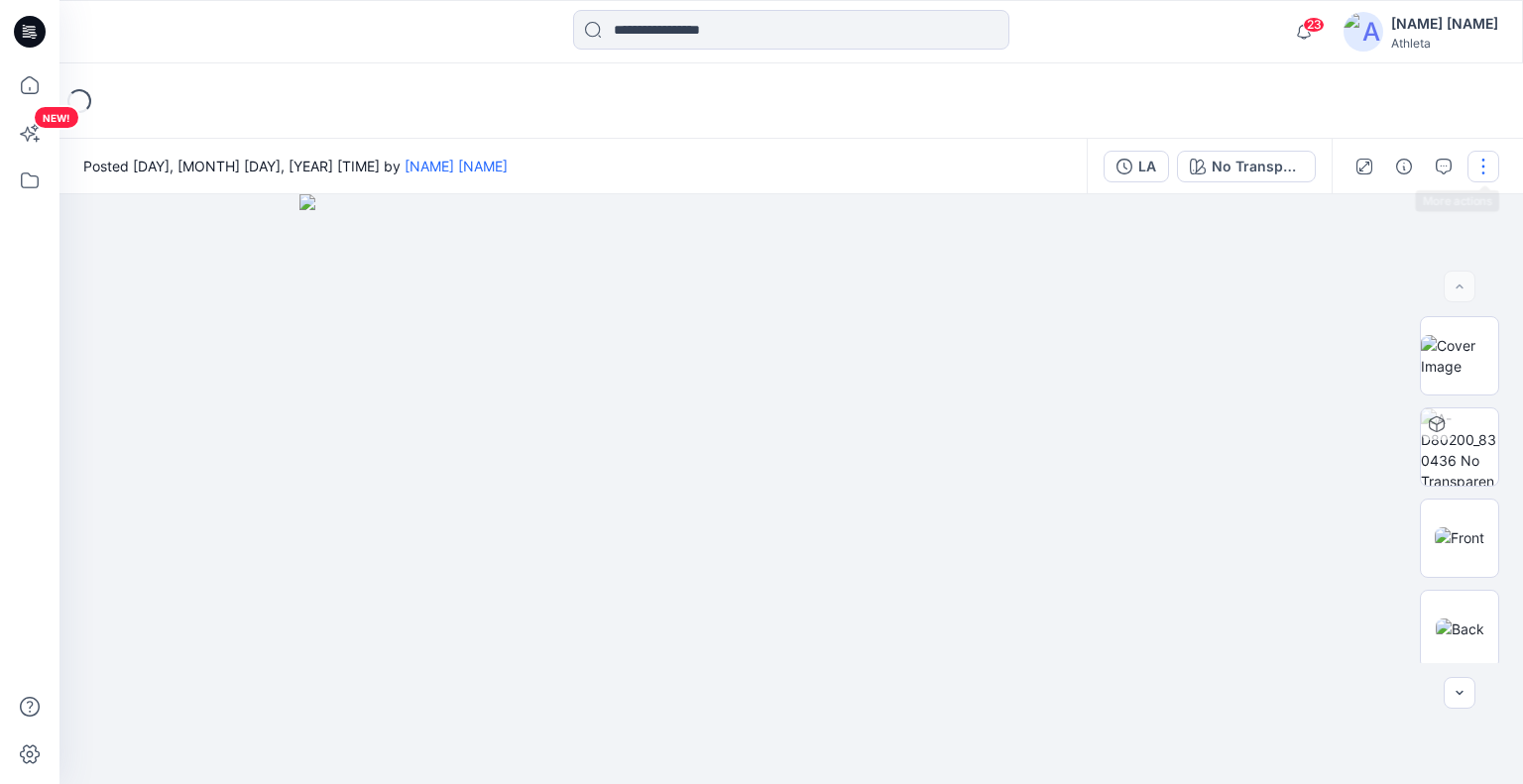 click at bounding box center [1483, 167] 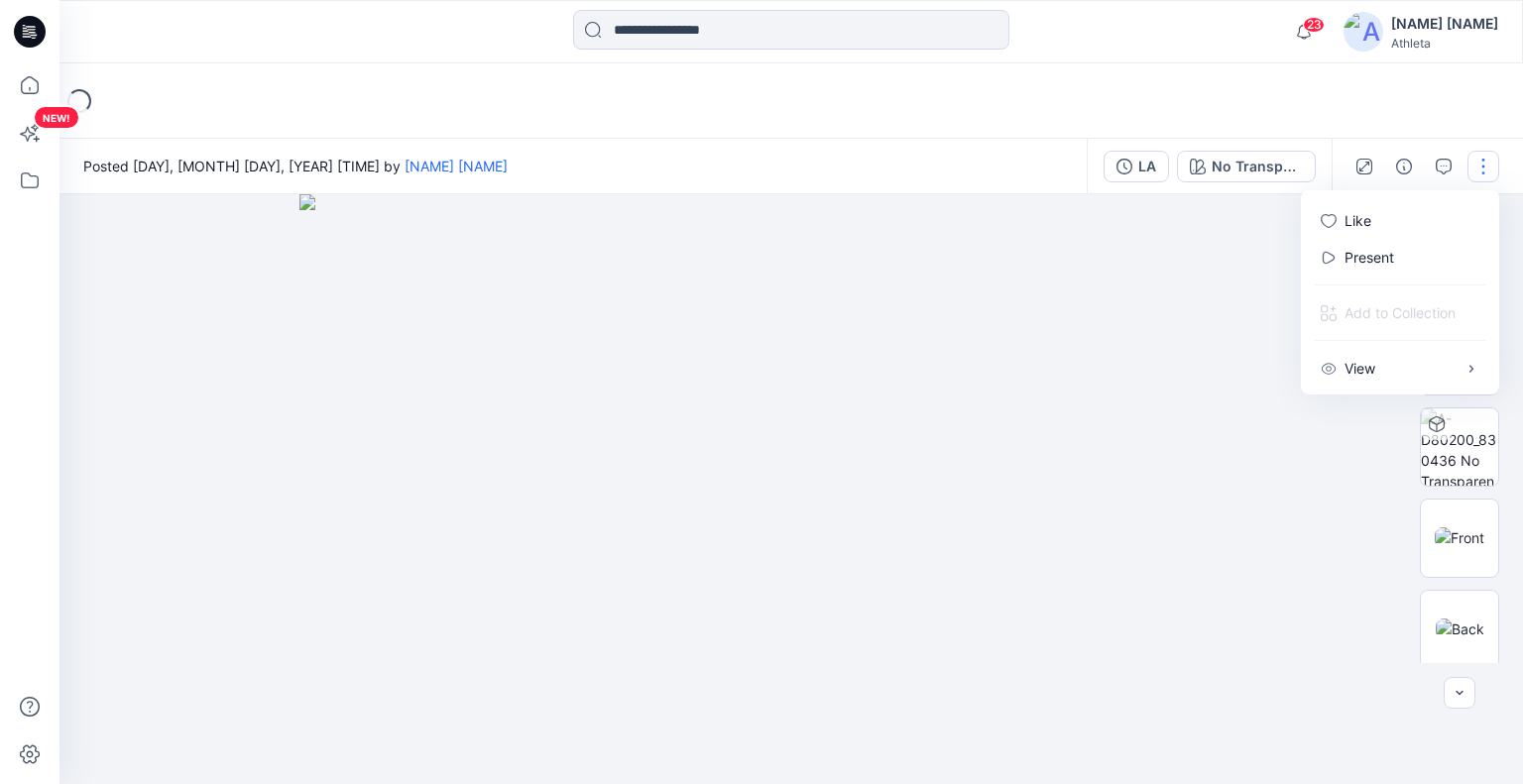 click on "Loading..." at bounding box center (791, 101) 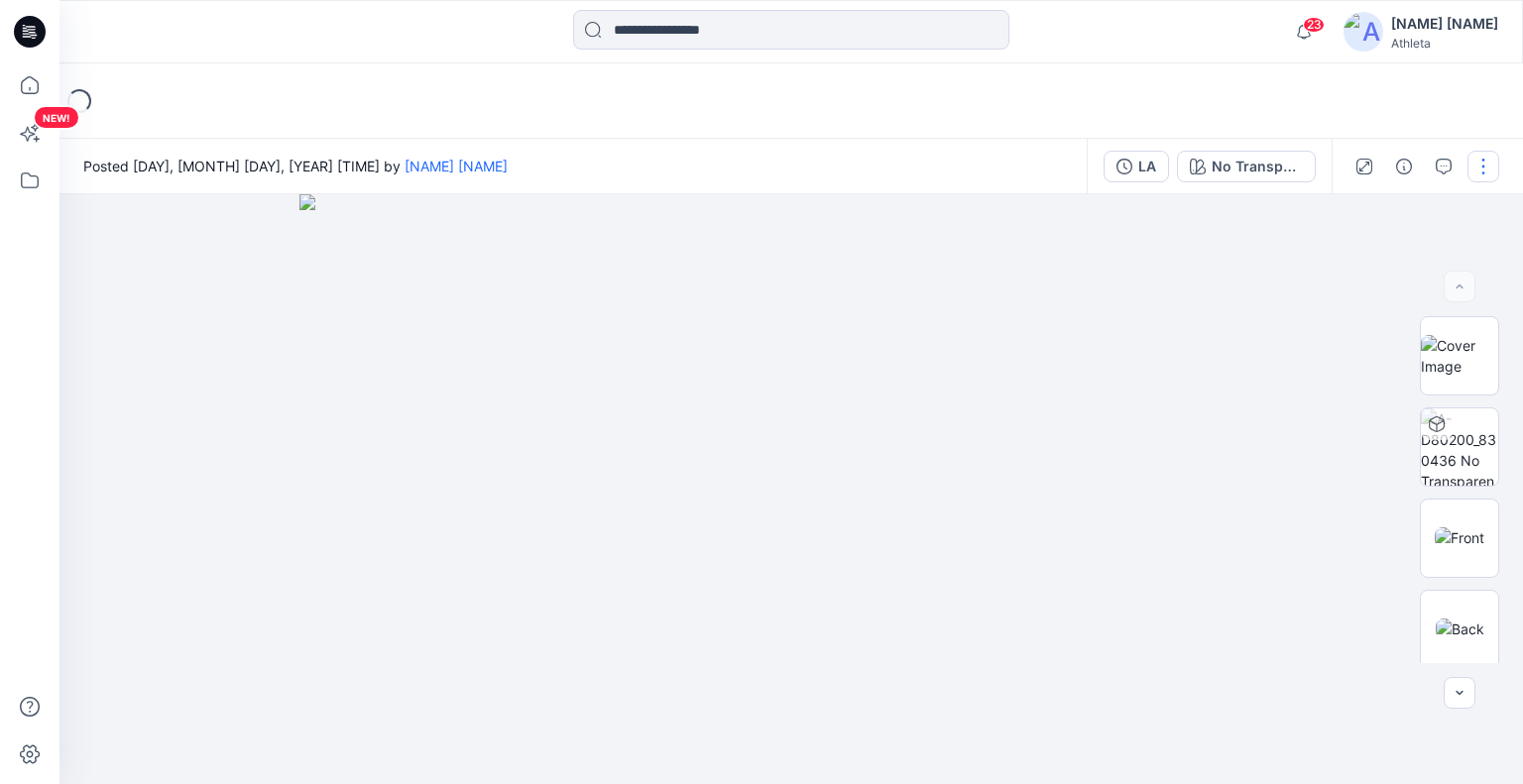 click at bounding box center (1483, 167) 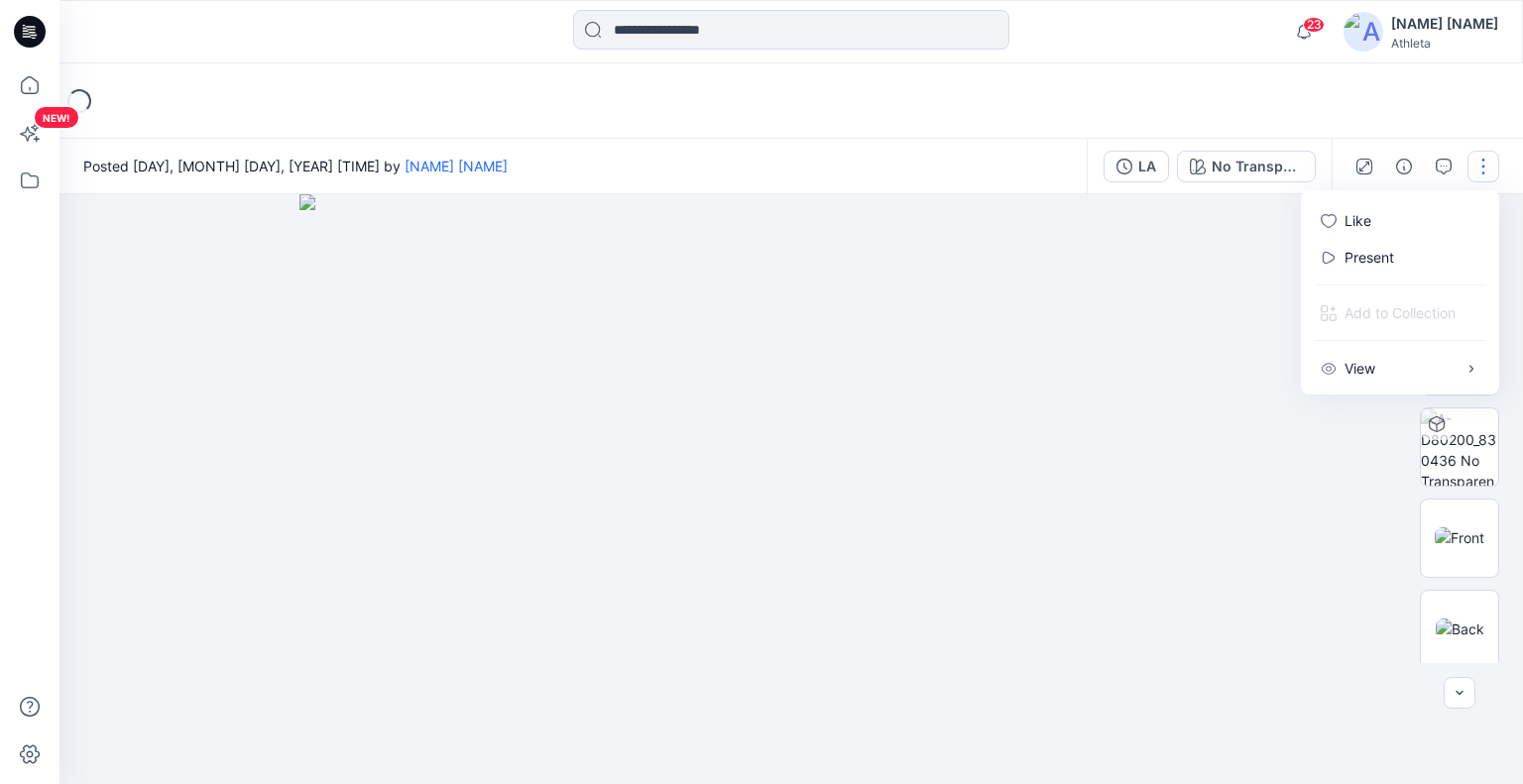 click on "Loading..." at bounding box center [791, 101] 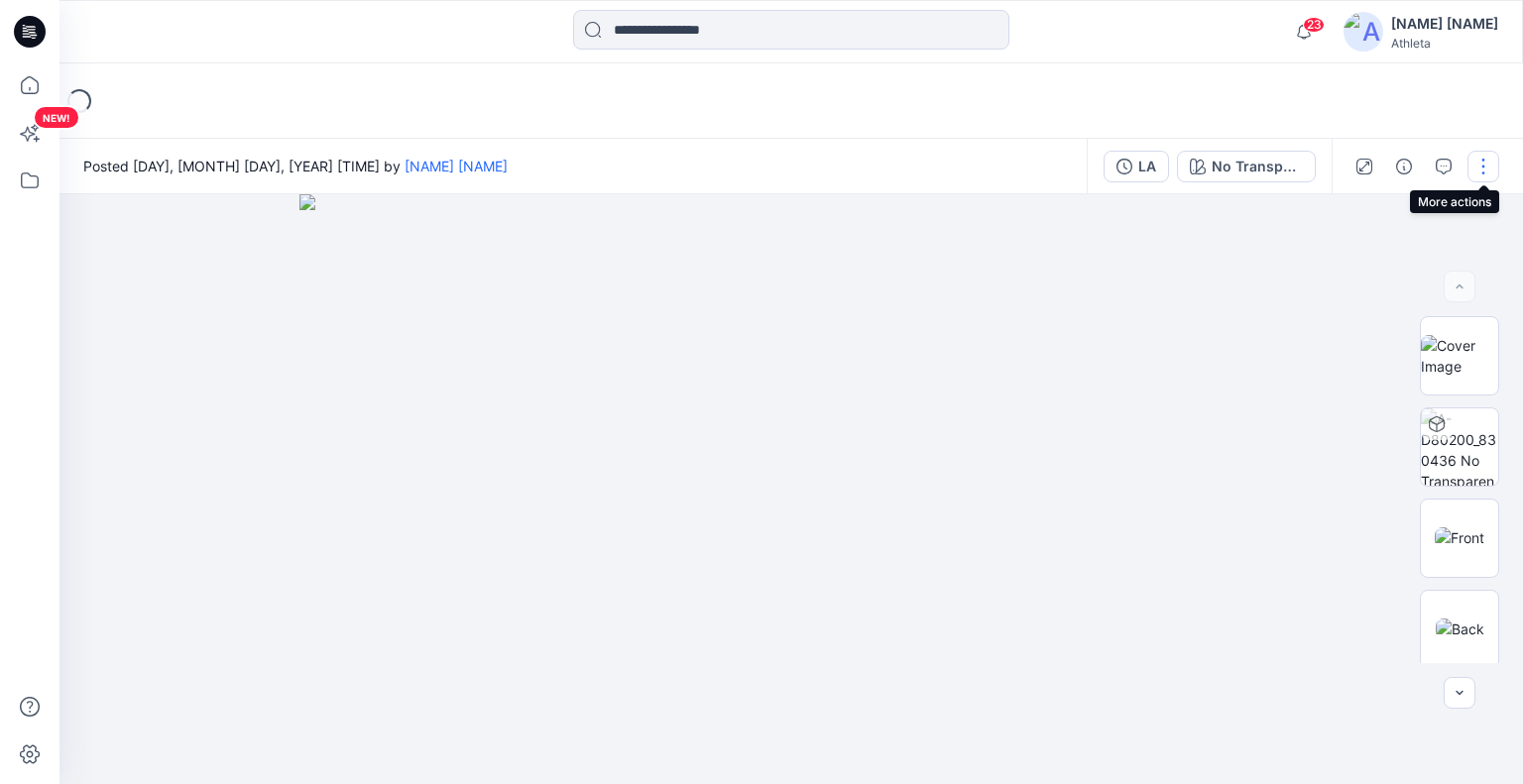 click at bounding box center (1483, 167) 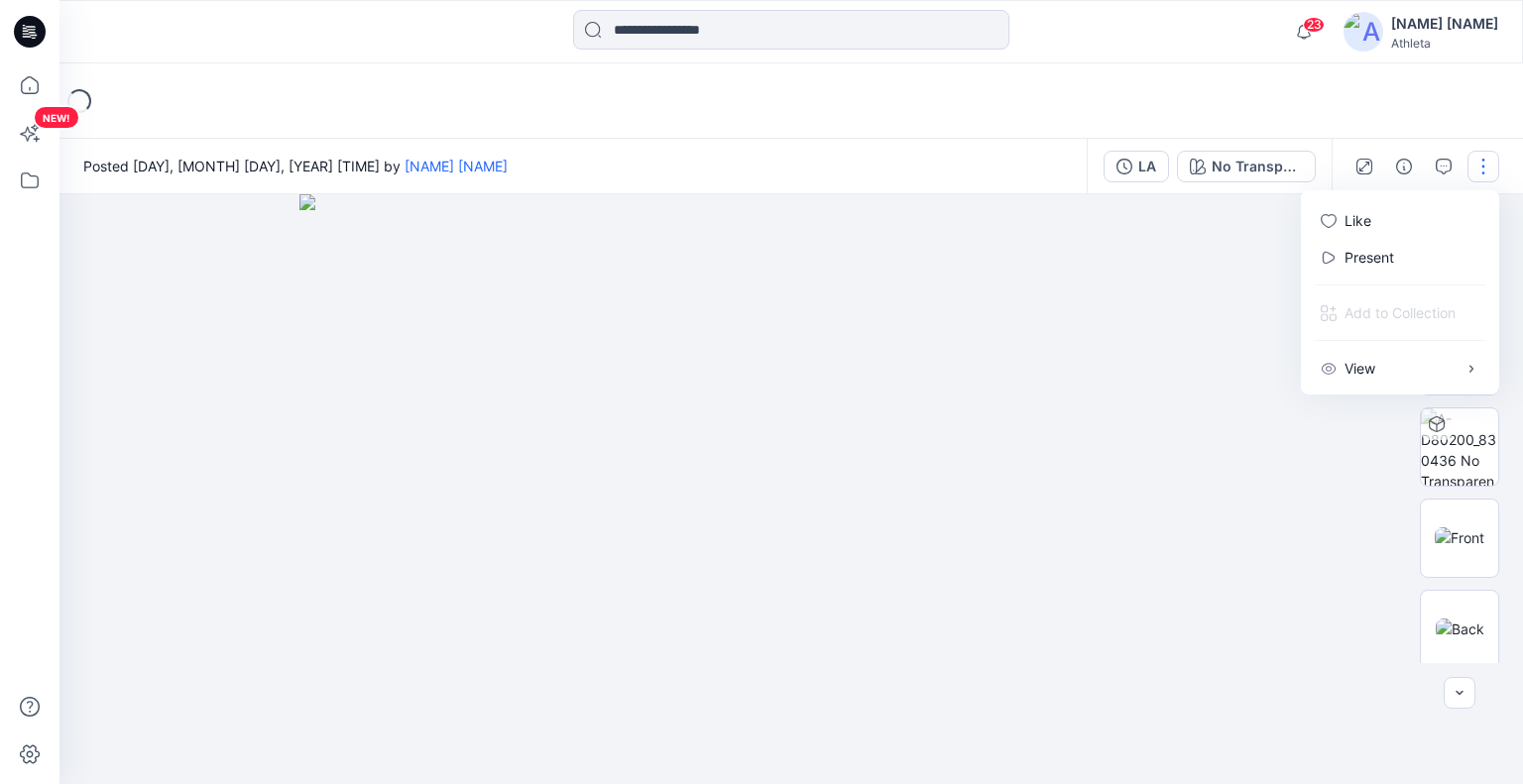 click on "Loading..." at bounding box center [791, 101] 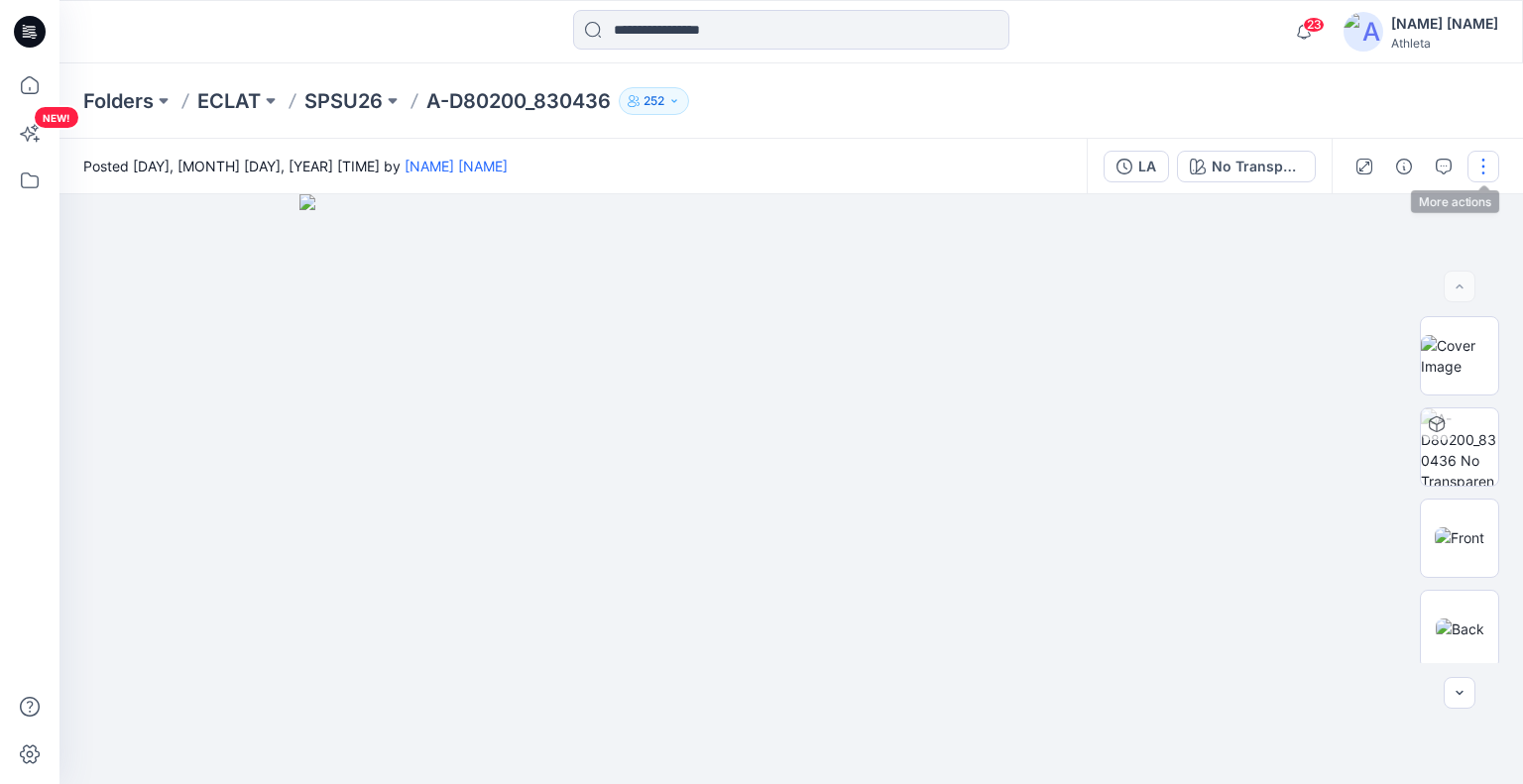 click at bounding box center (1483, 167) 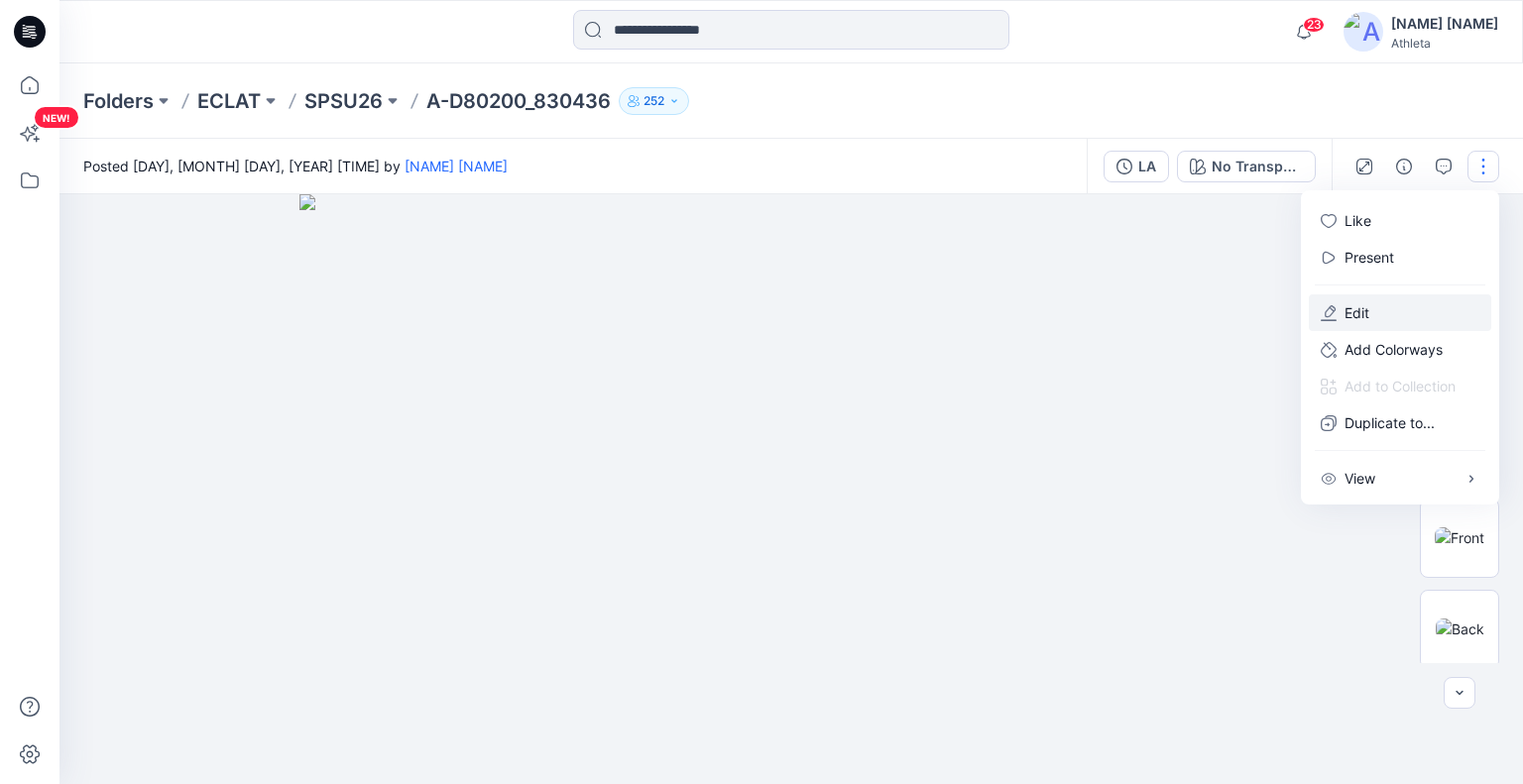 click on "Edit" at bounding box center [1400, 312] 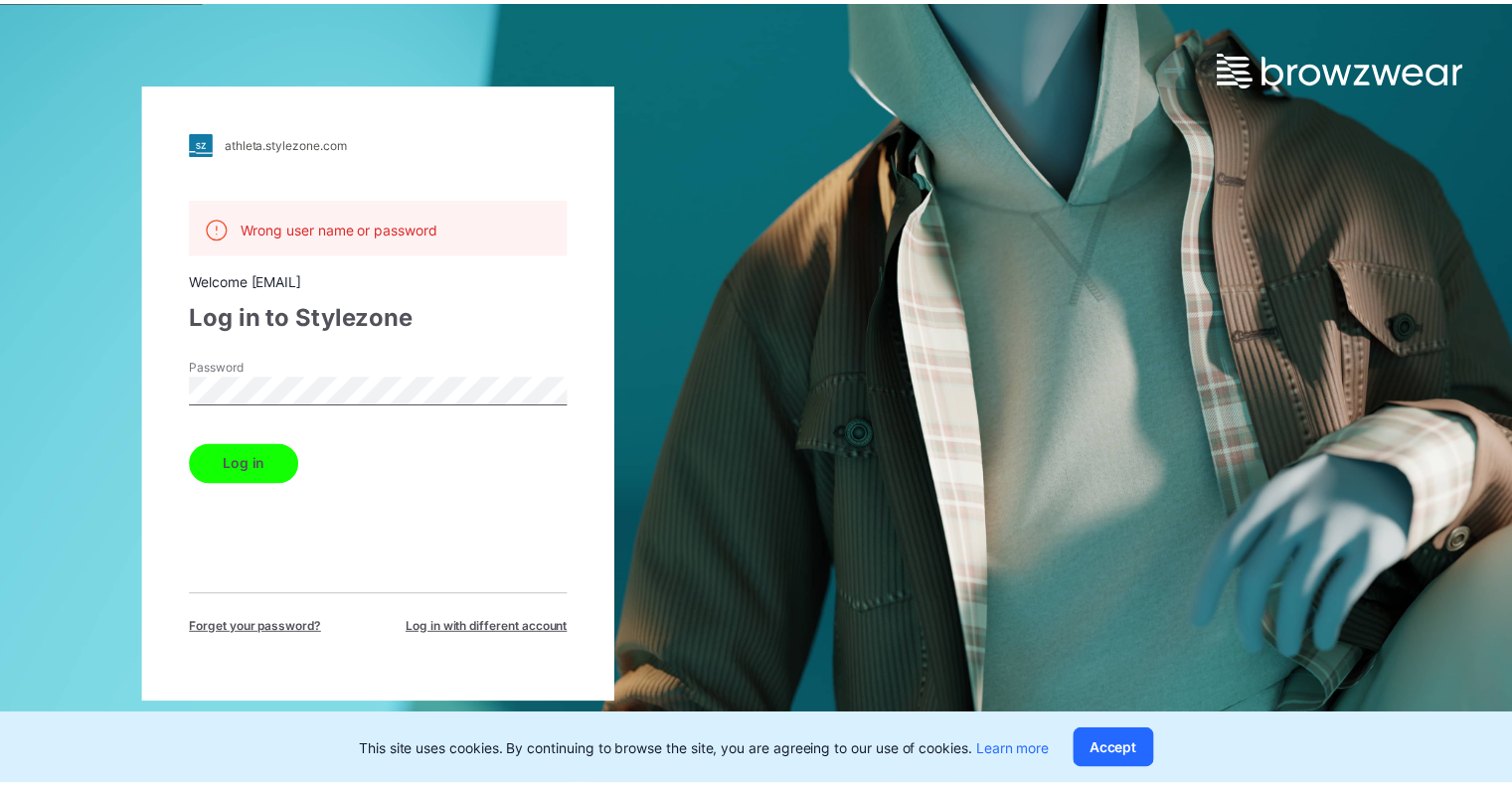 scroll, scrollTop: 0, scrollLeft: 0, axis: both 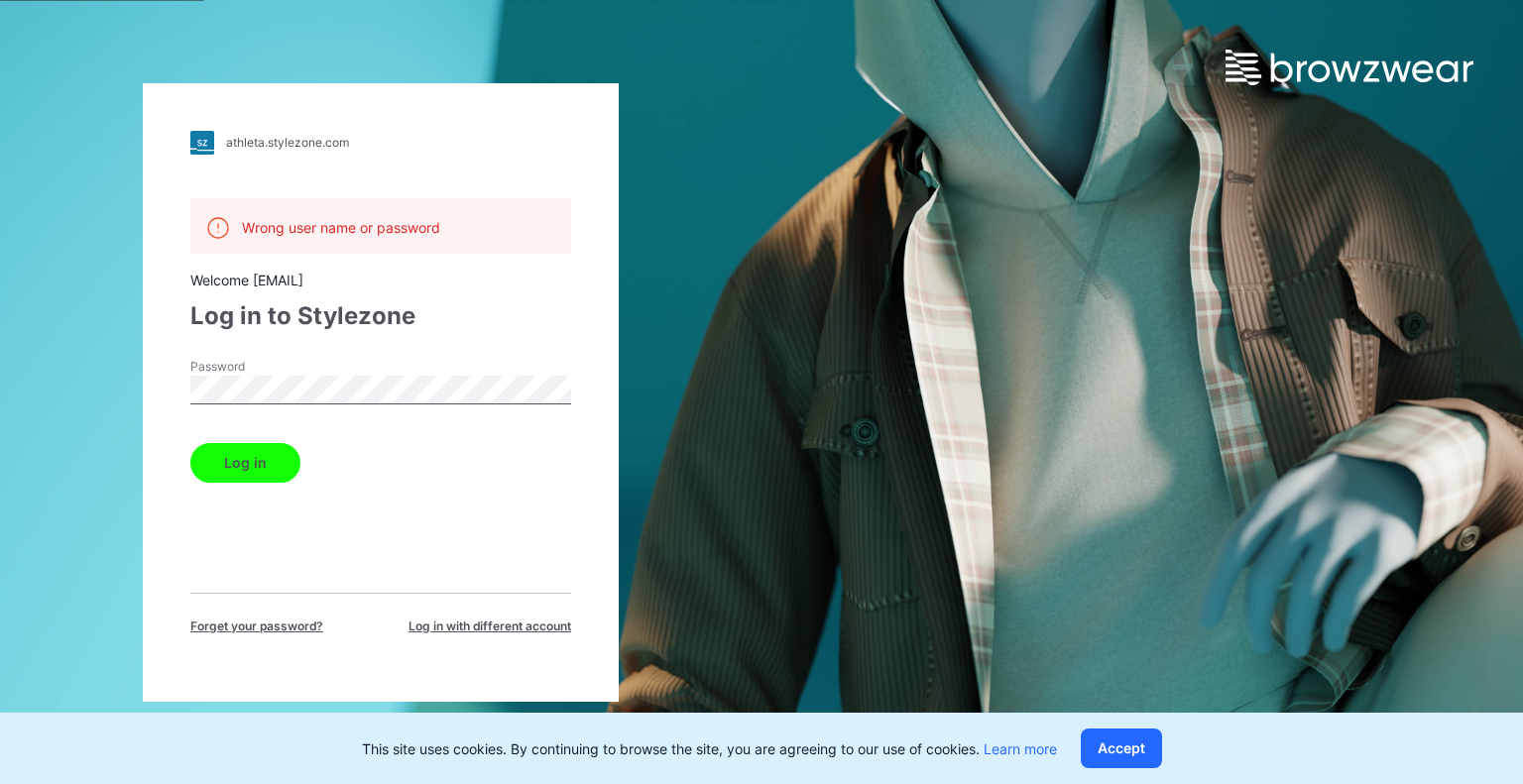 click on "Log in" at bounding box center [245, 463] 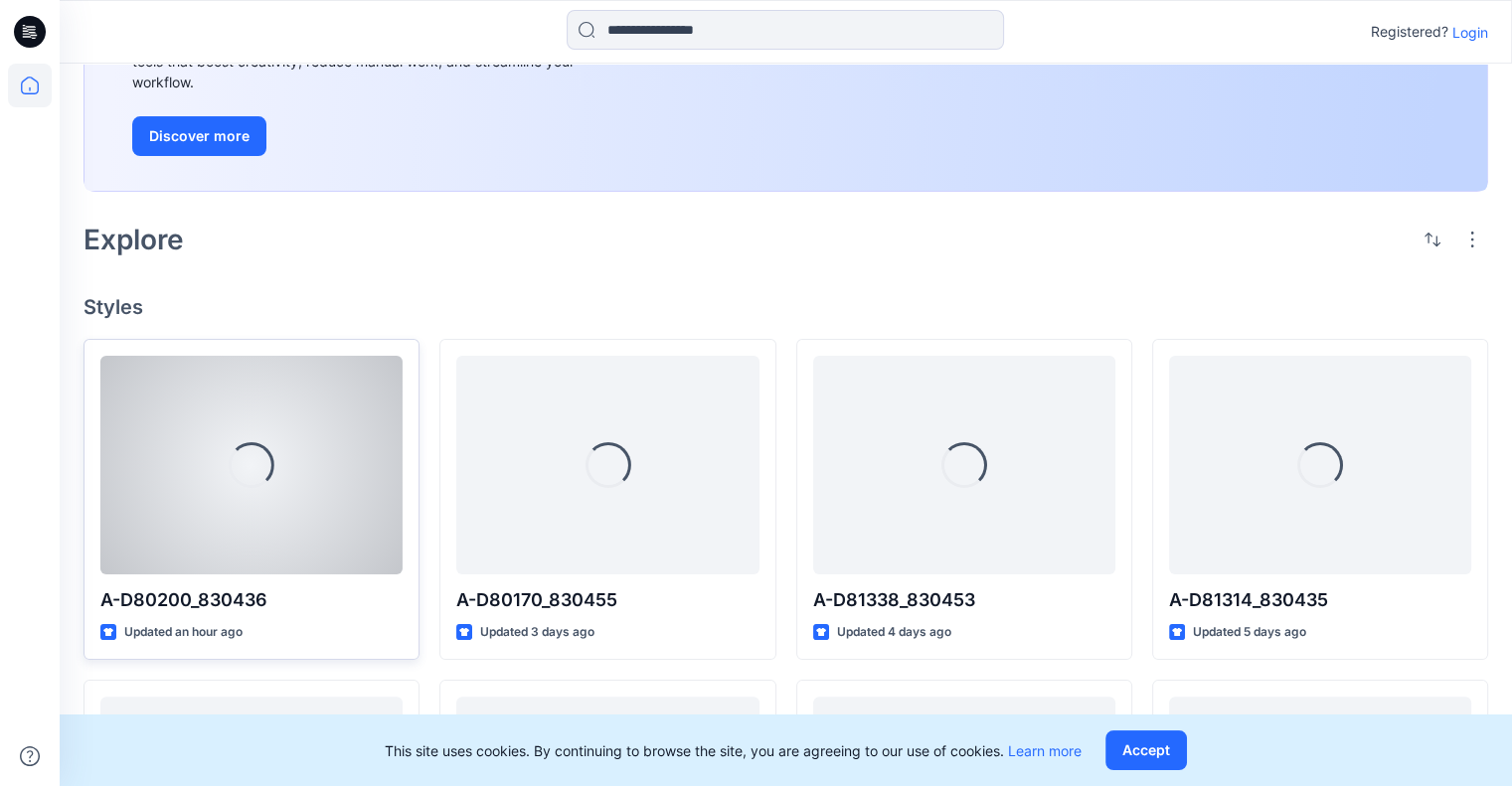 scroll, scrollTop: 298, scrollLeft: 0, axis: vertical 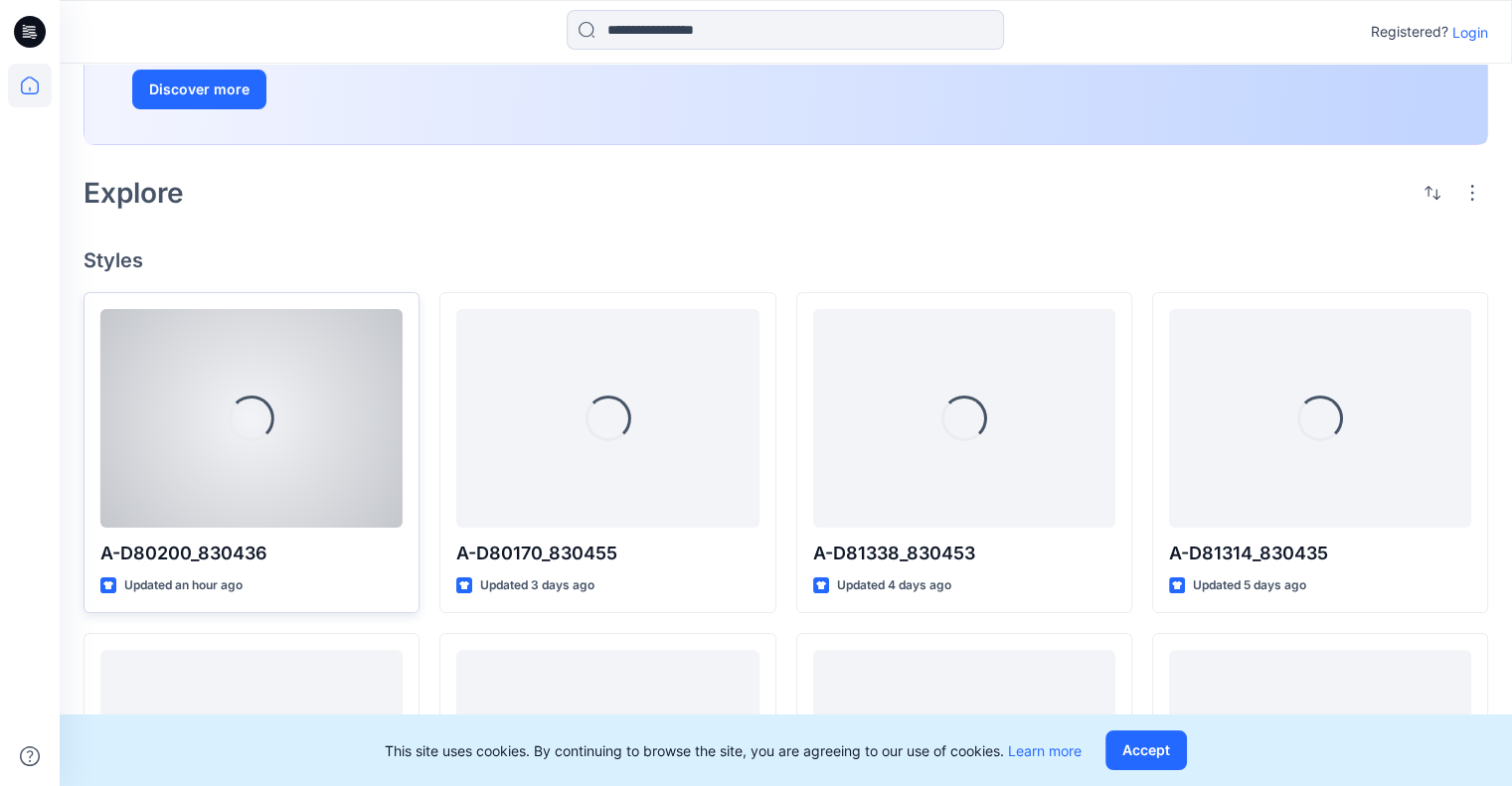 click on "Loading..." at bounding box center [252, 418] 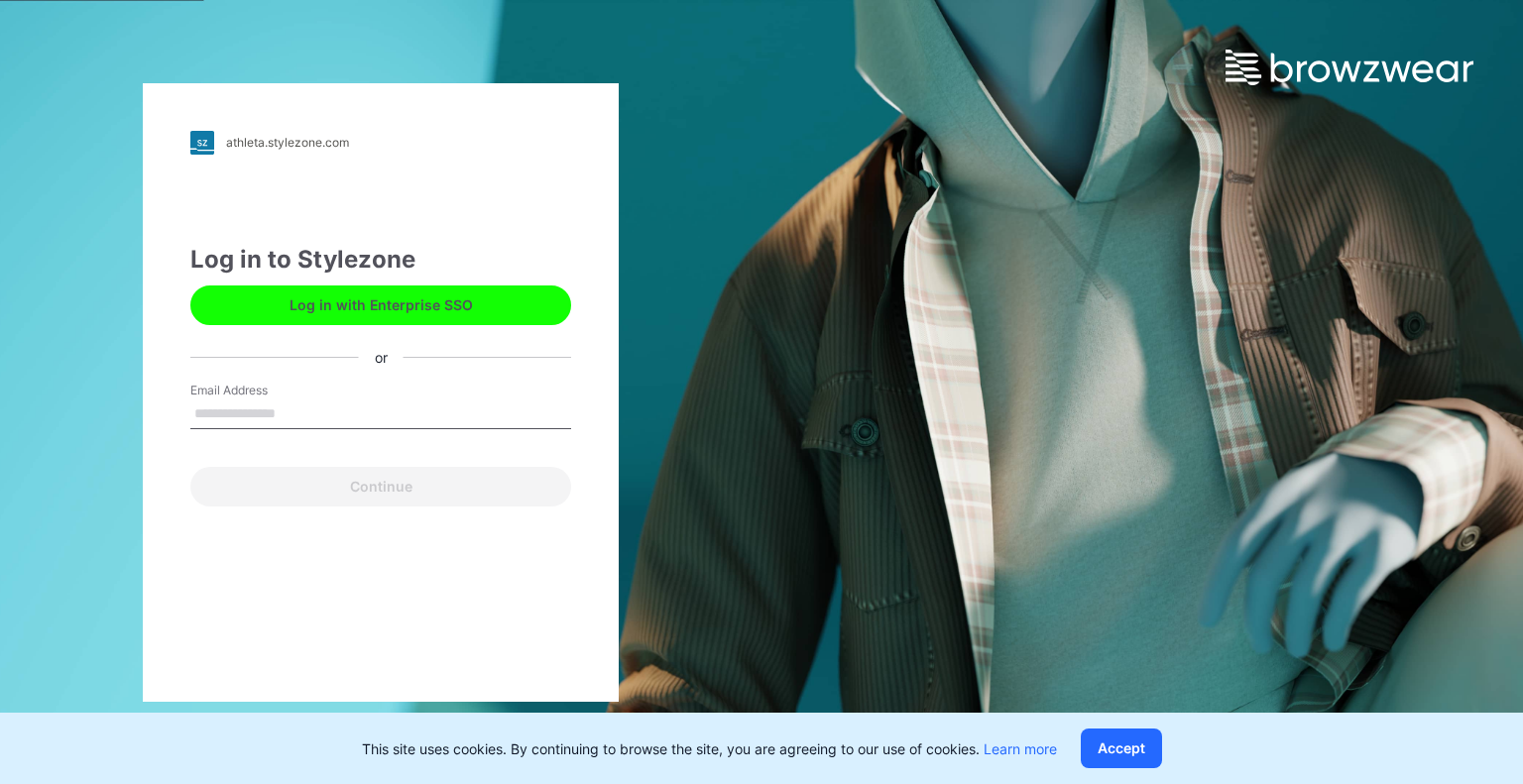 click on "Email Address" at bounding box center (381, 414) 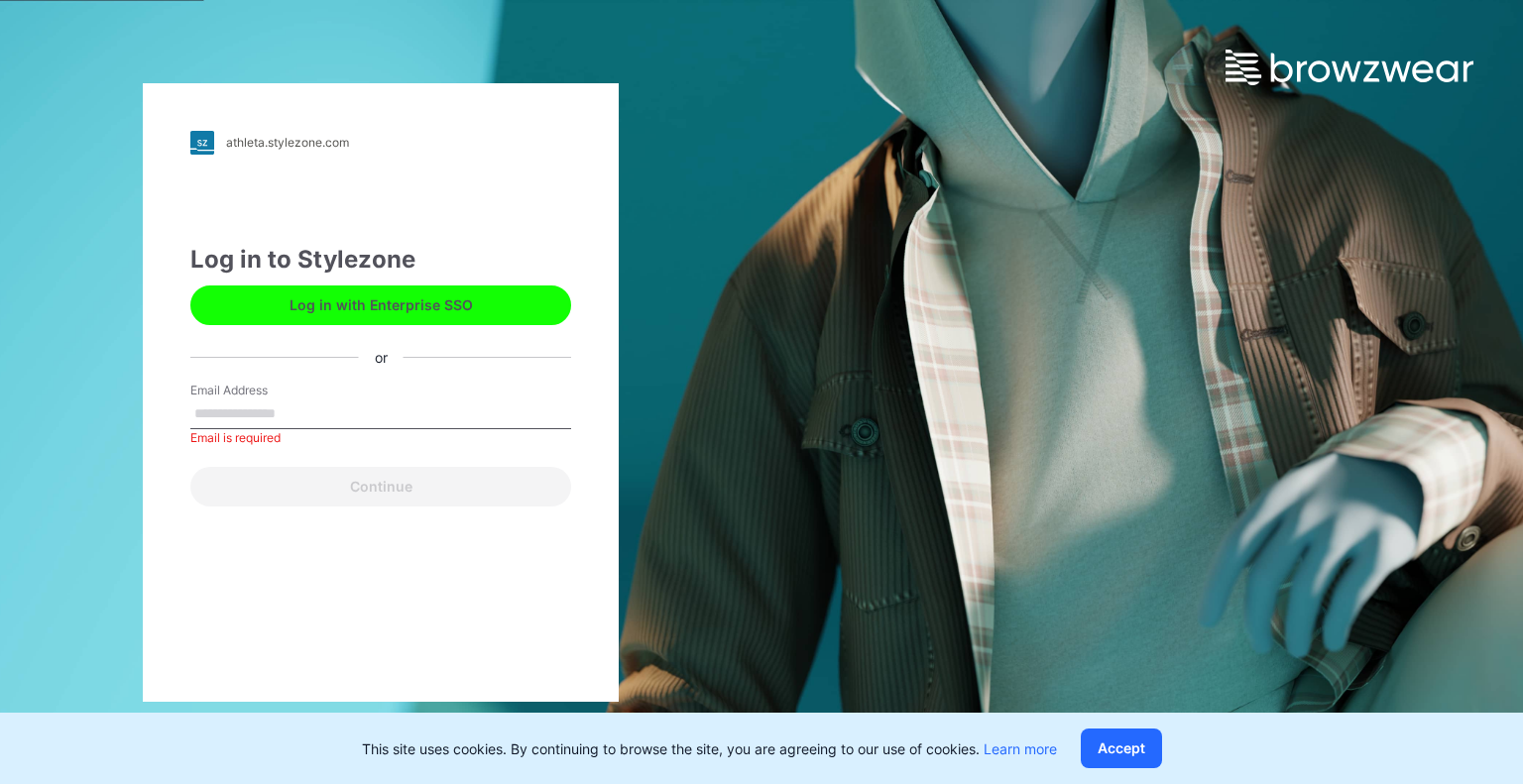 click on "Email Address" at bounding box center [381, 414] 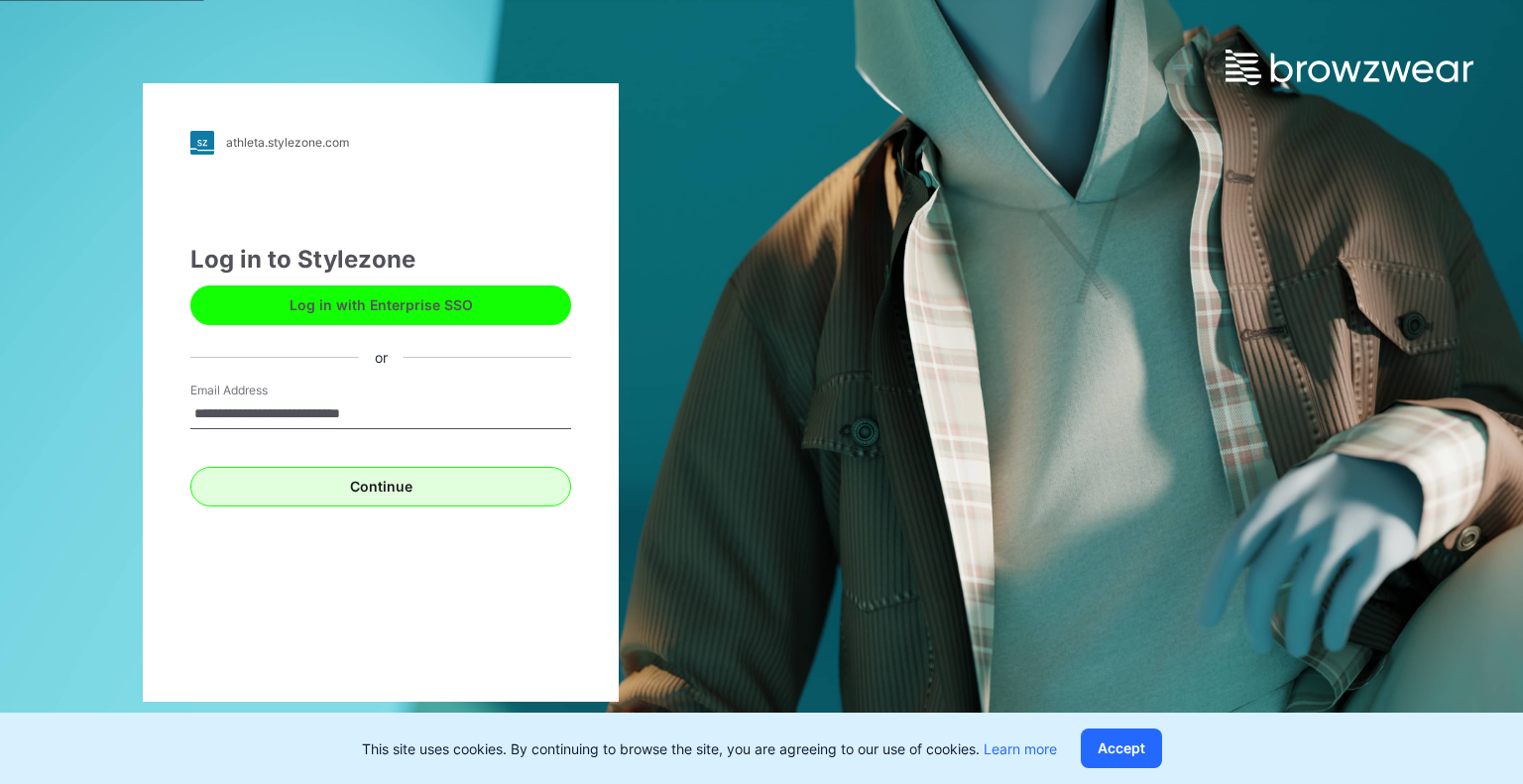 type on "**********" 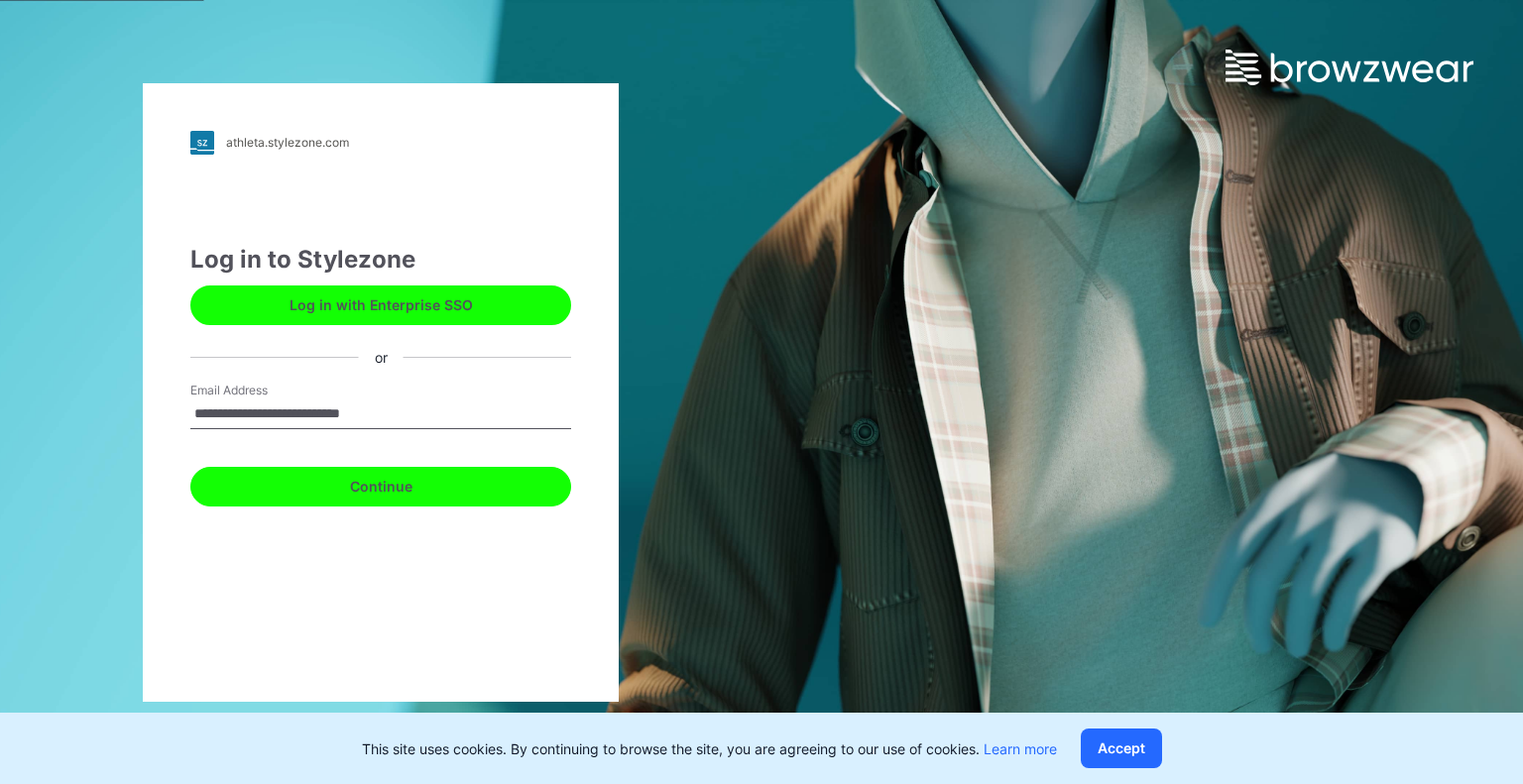 click on "Continue" at bounding box center (381, 487) 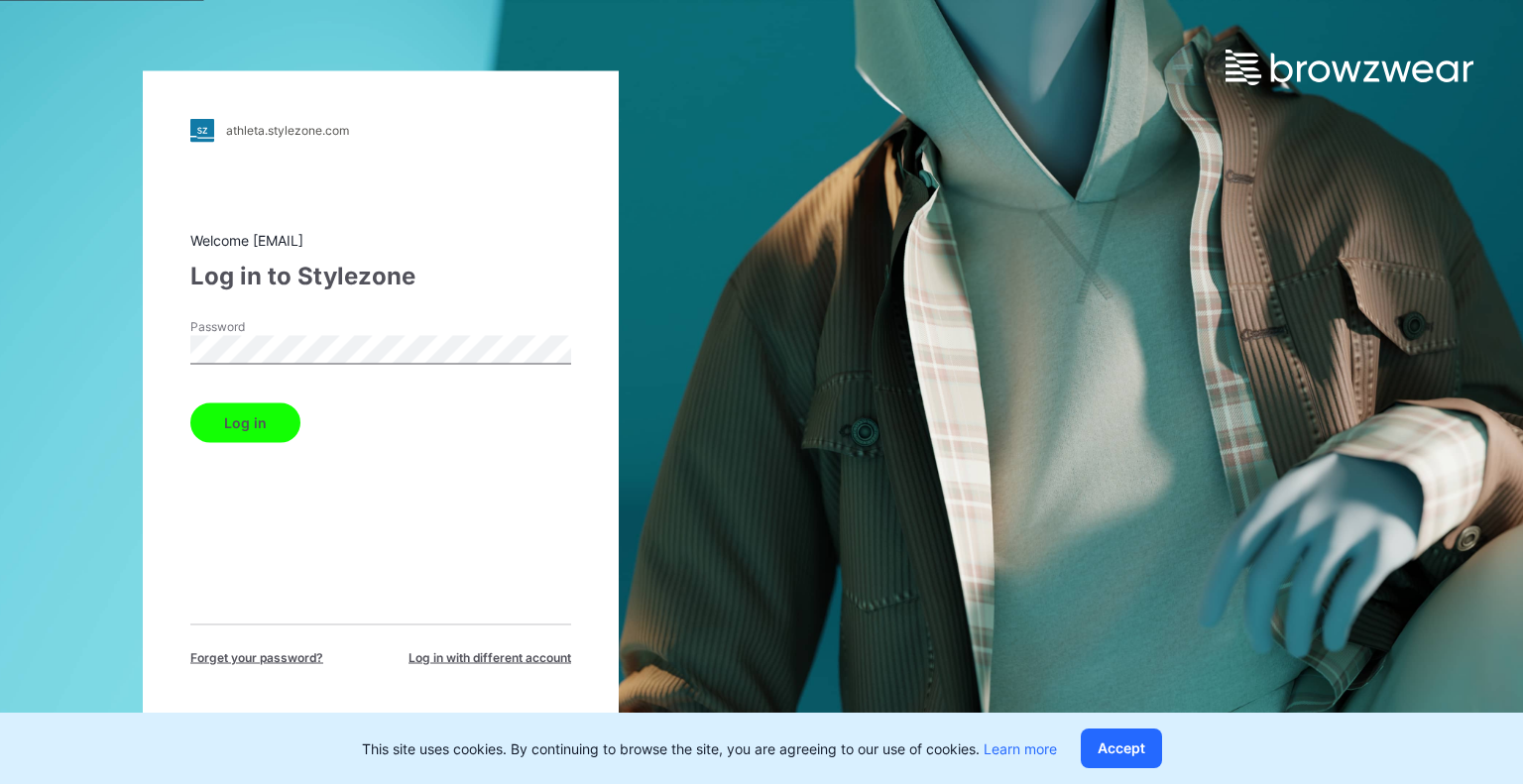 click on "Log in" at bounding box center [245, 422] 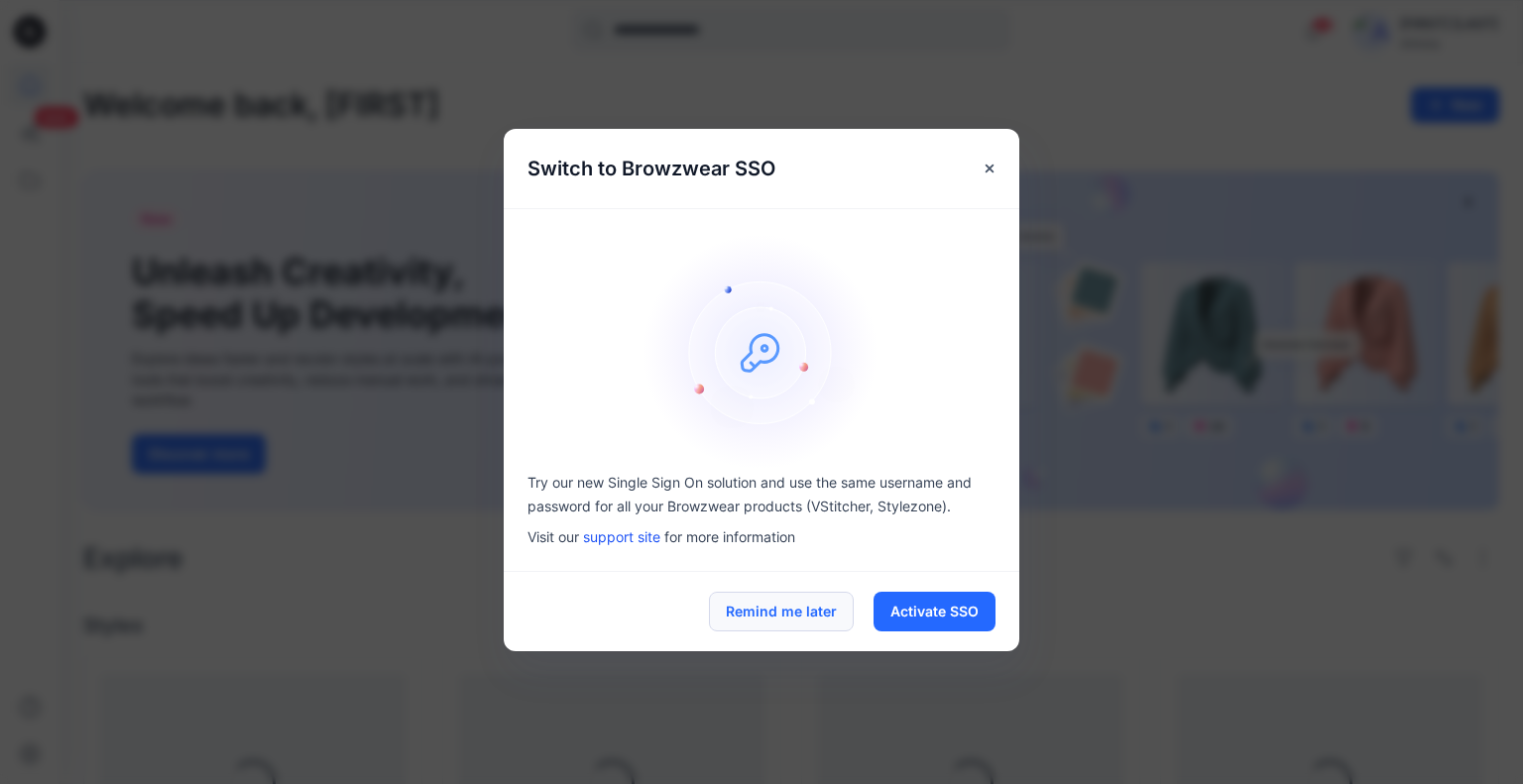click on "Remind me later" at bounding box center (781, 612) 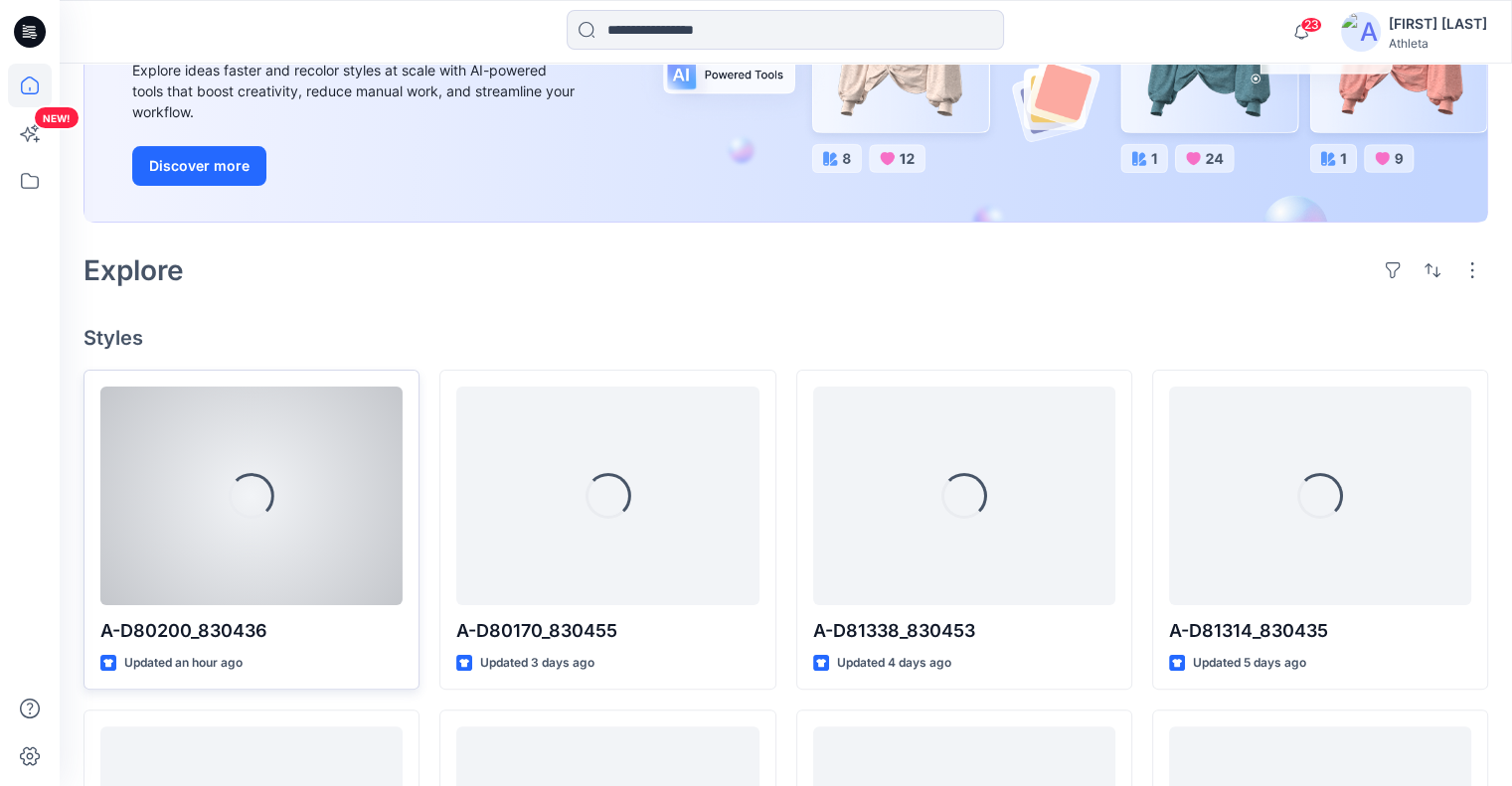 scroll, scrollTop: 298, scrollLeft: 0, axis: vertical 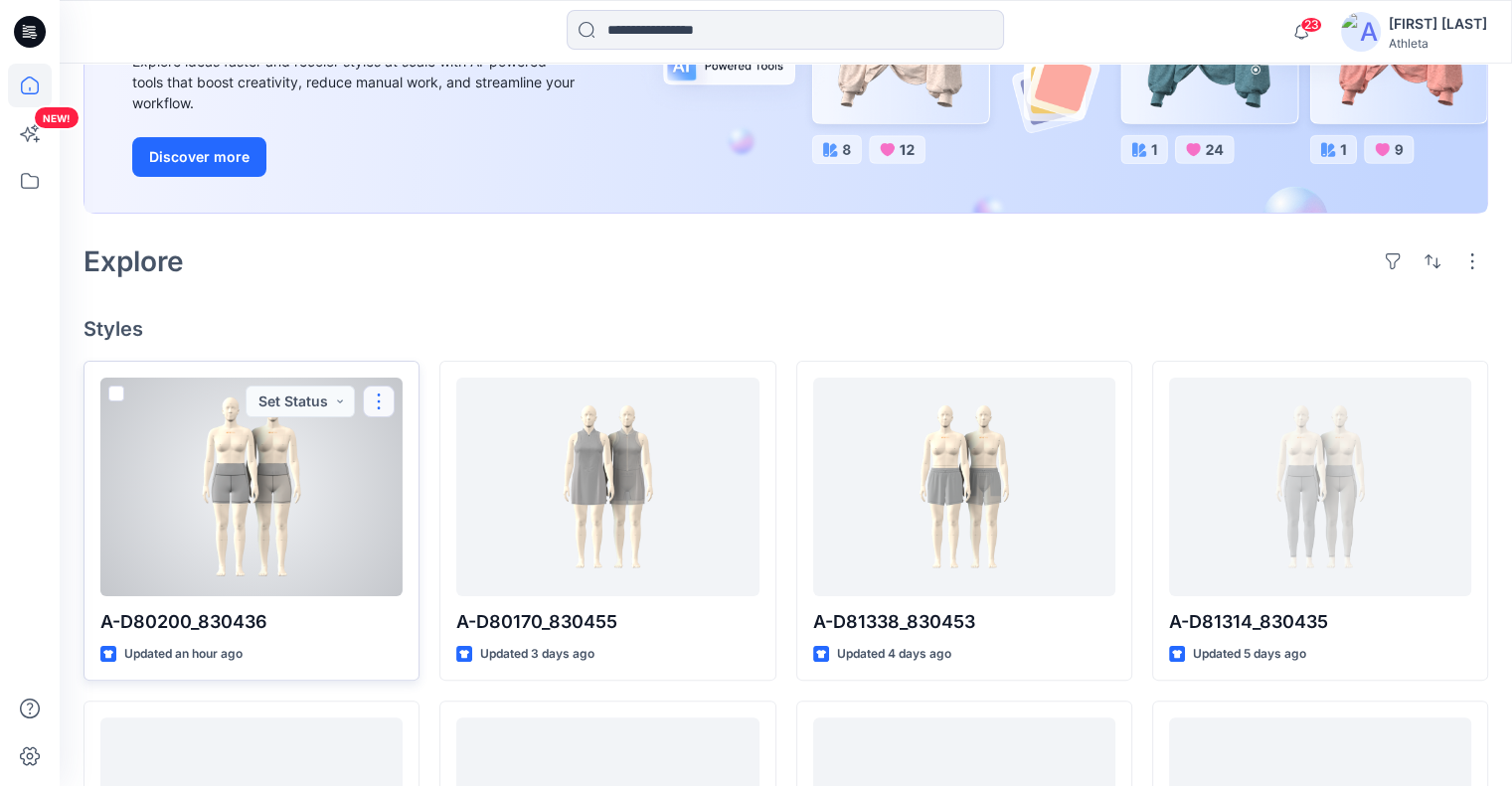 click at bounding box center [379, 401] 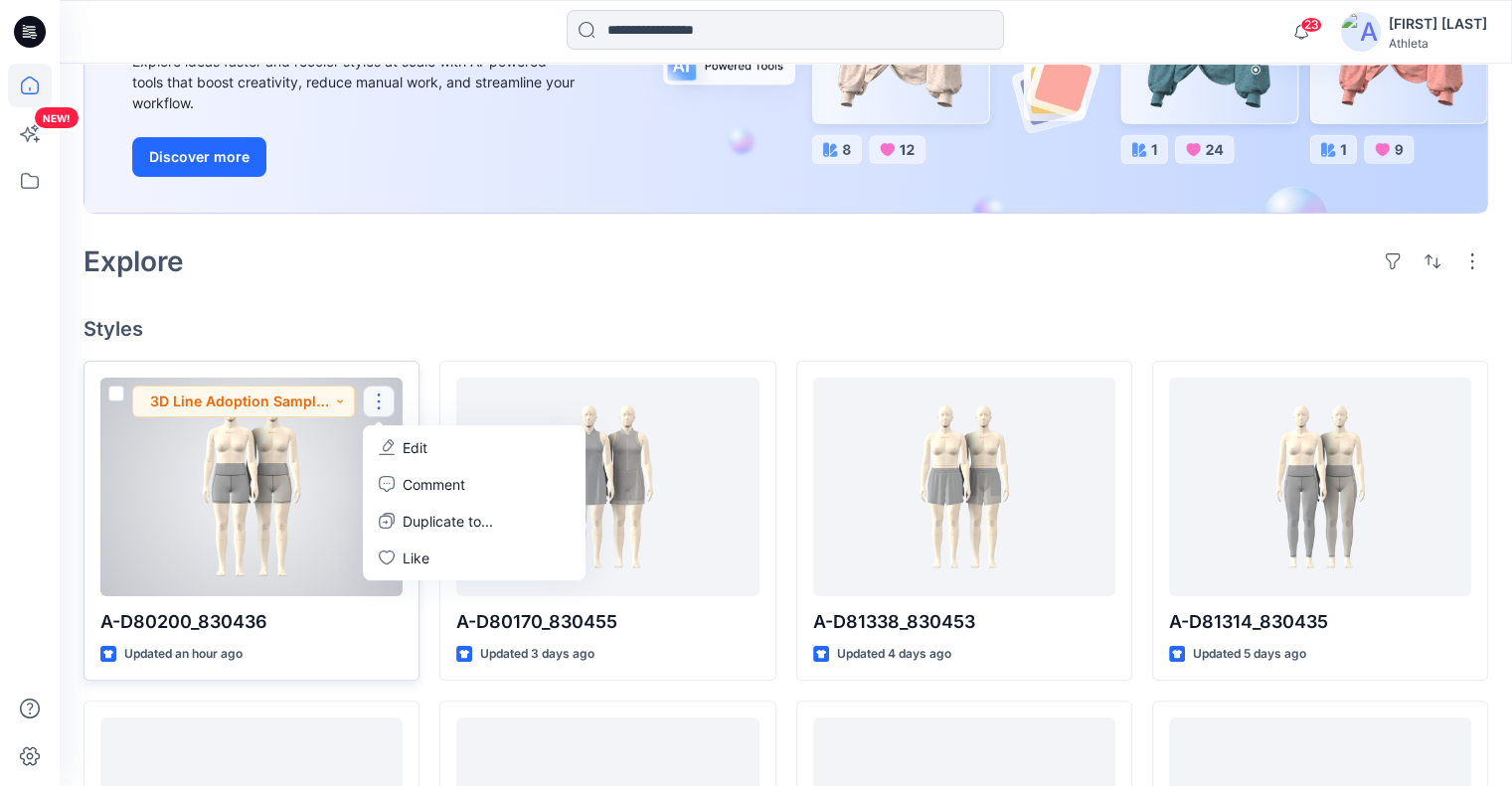 click on "Edit" at bounding box center (415, 447) 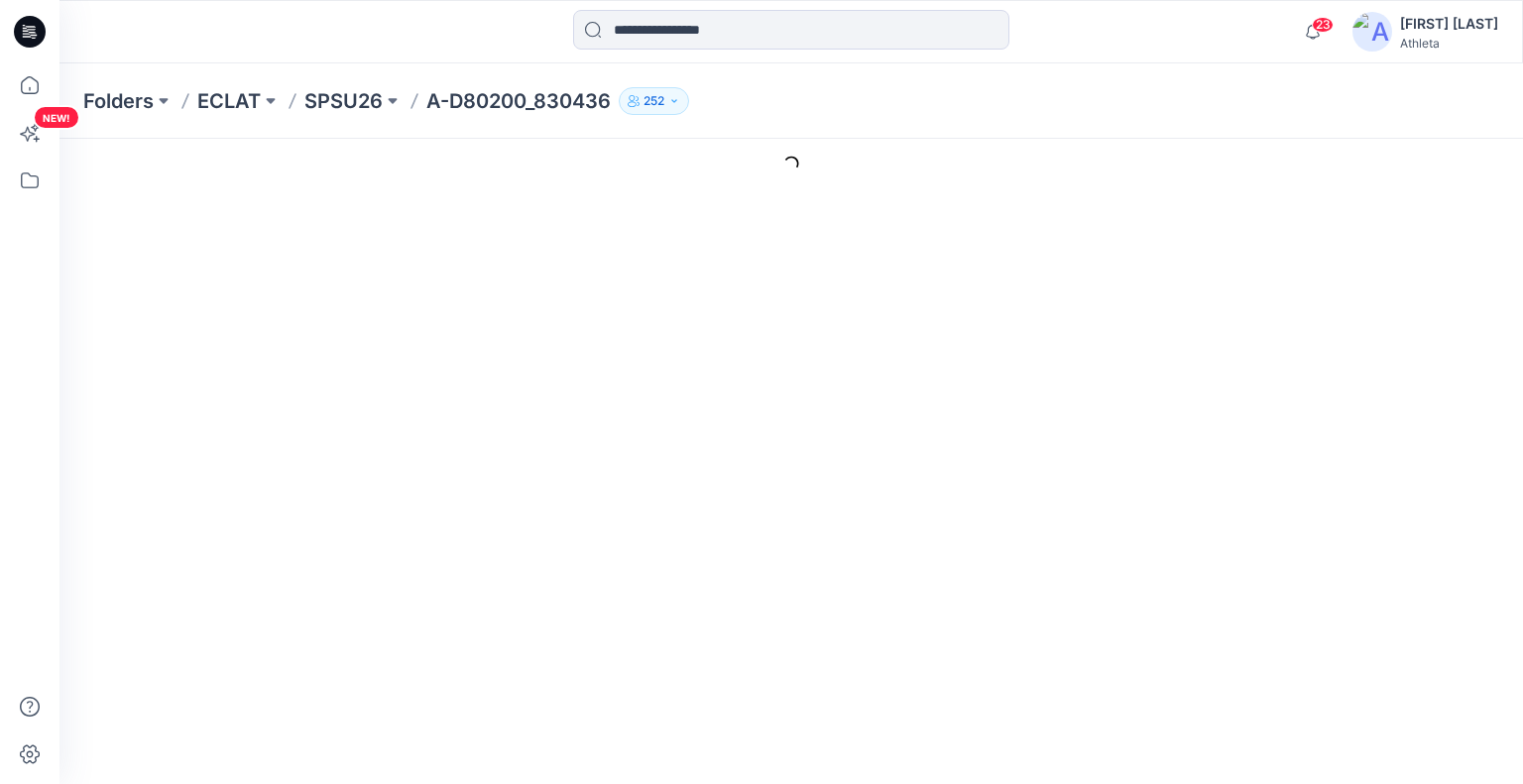 scroll, scrollTop: 0, scrollLeft: 0, axis: both 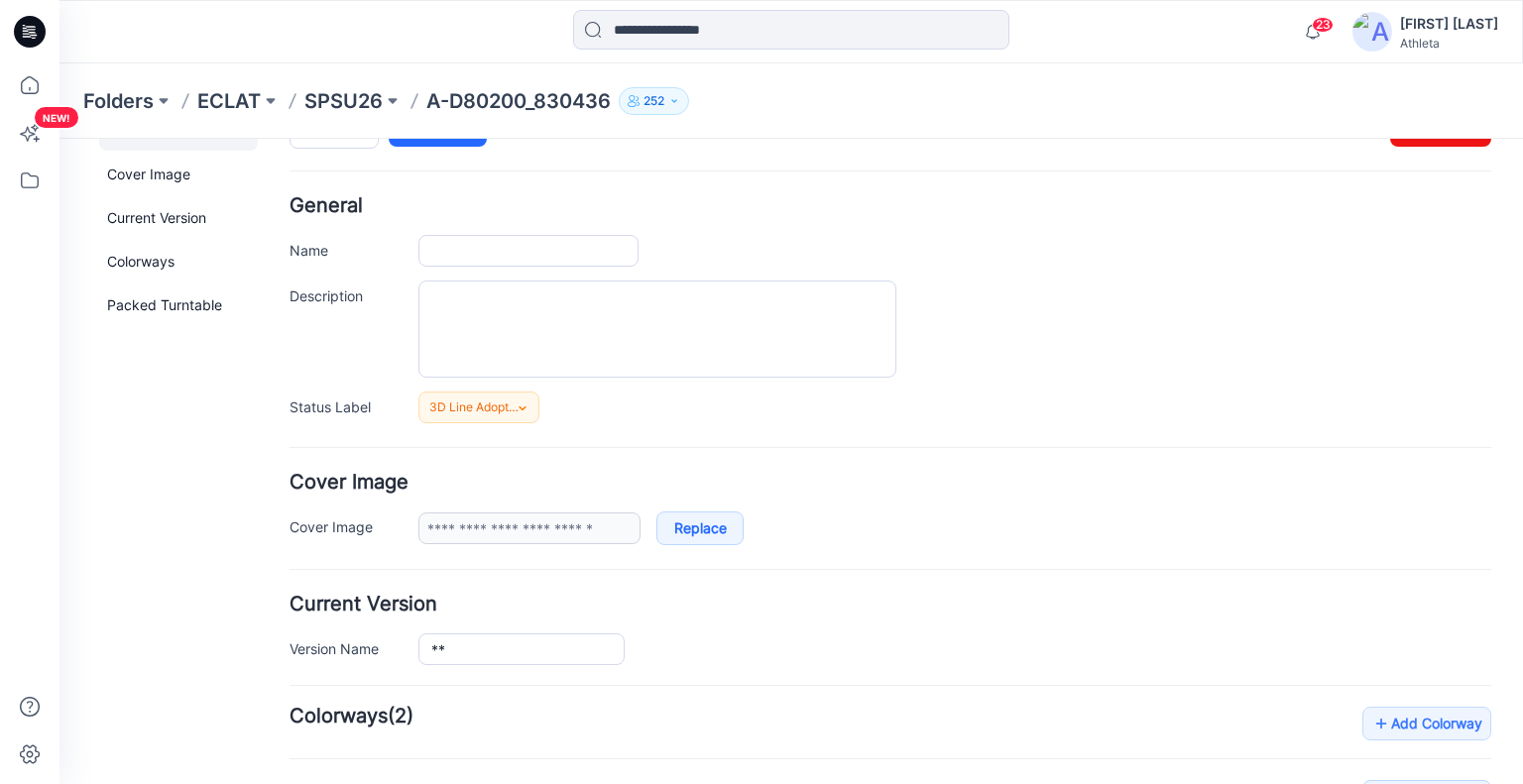 type on "**********" 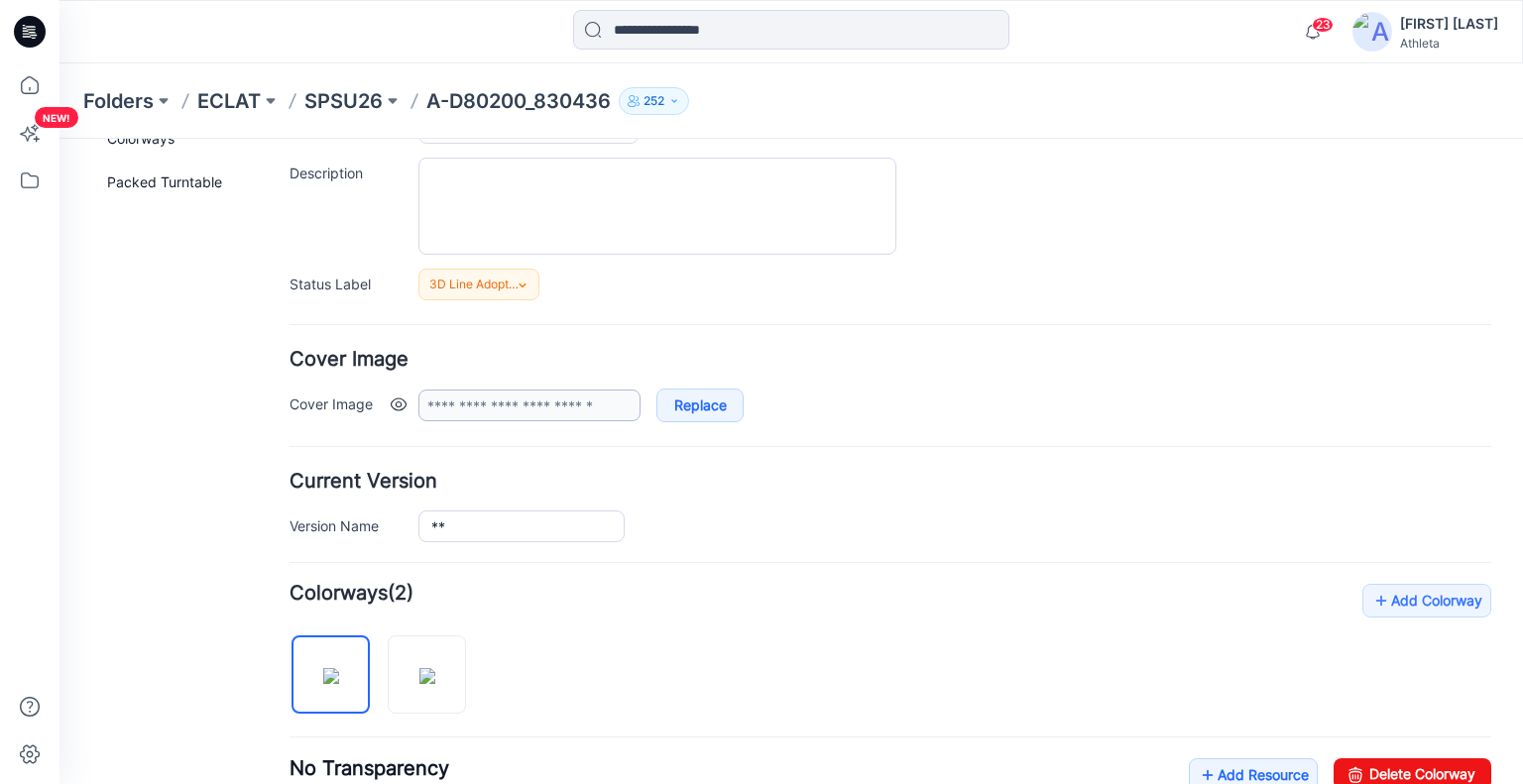 scroll, scrollTop: 198, scrollLeft: 0, axis: vertical 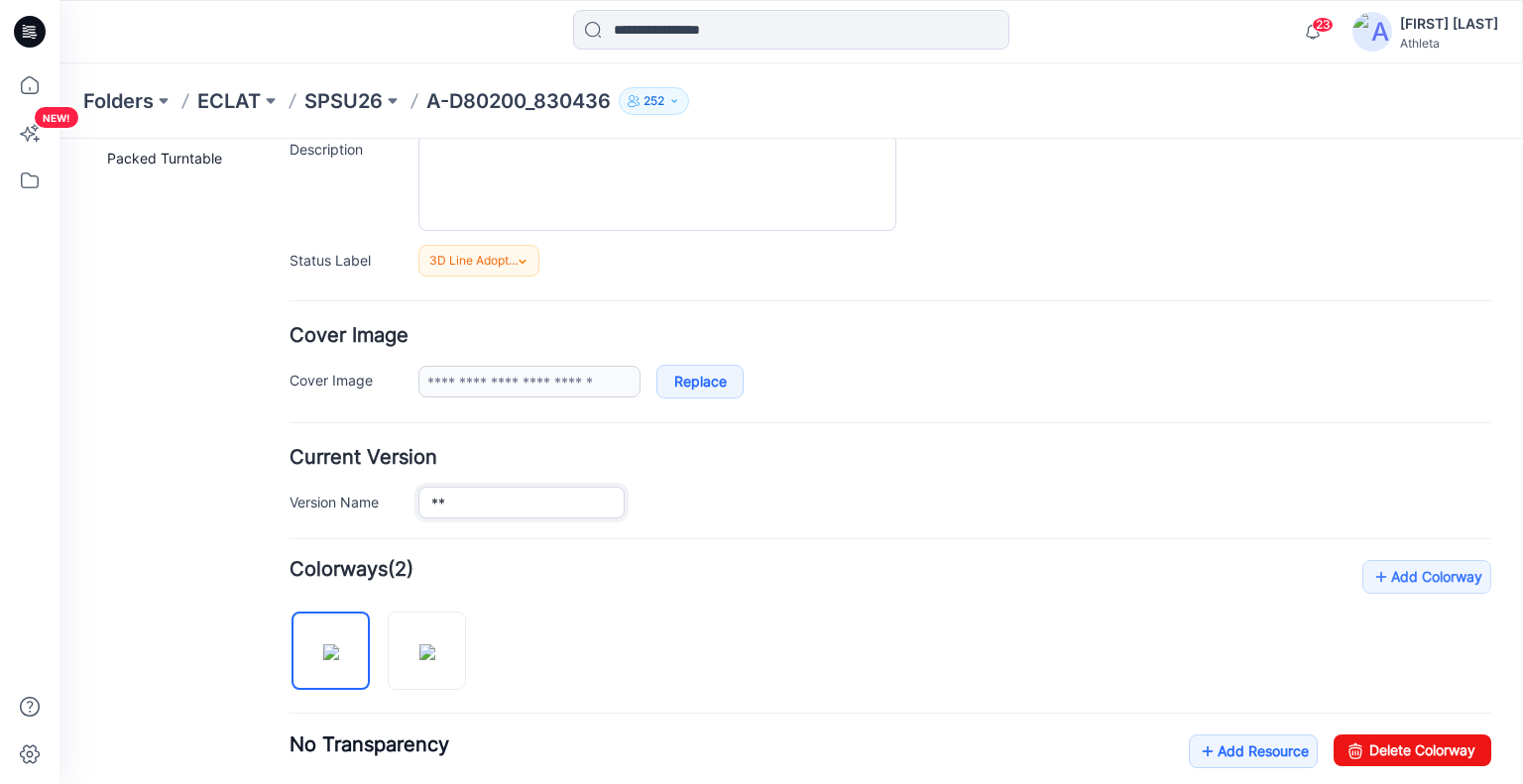 drag, startPoint x: 435, startPoint y: 503, endPoint x: 466, endPoint y: 499, distance: 31.257 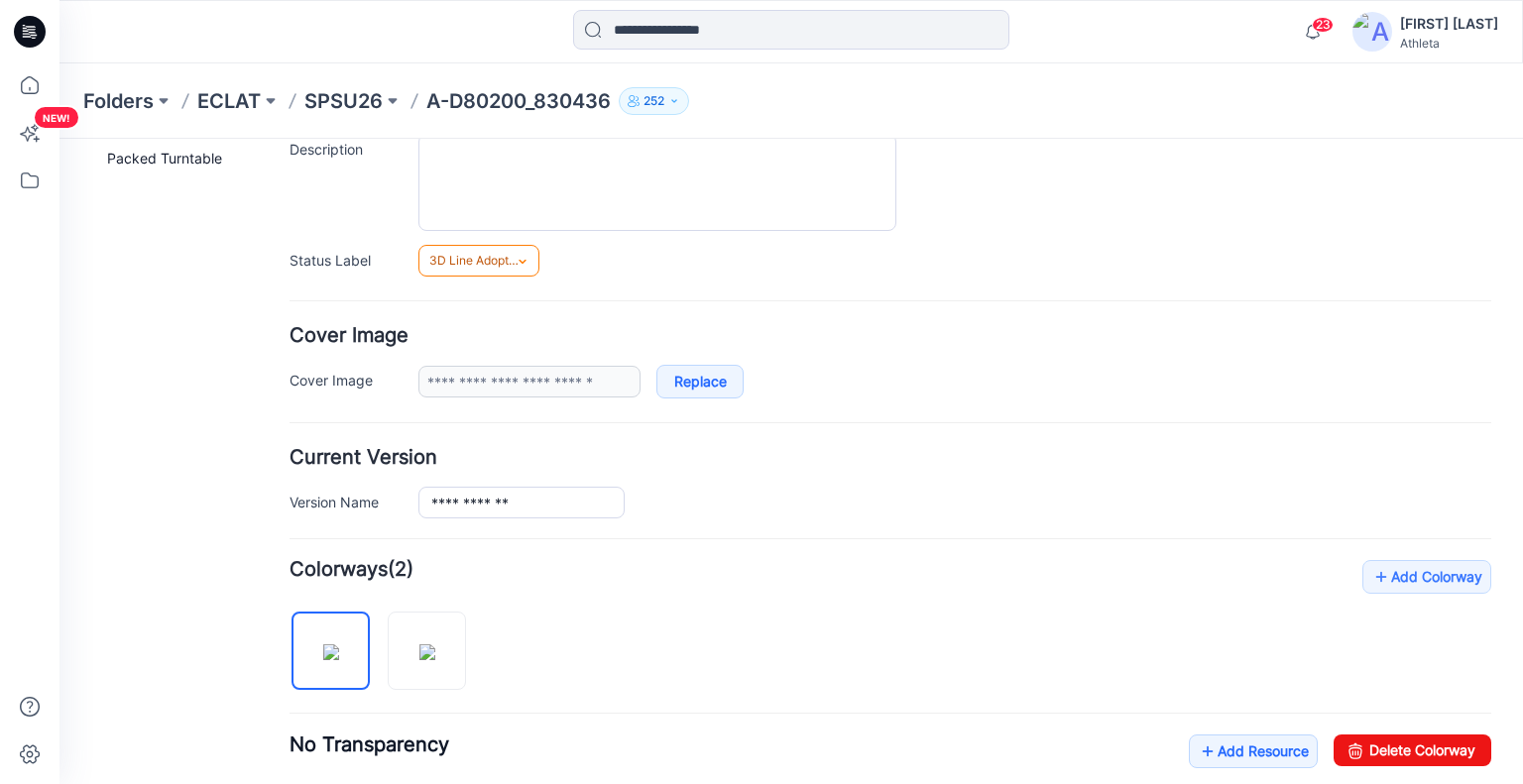 click on "3D Line Adoption Sample (Vendor)" at bounding box center (479, 261) 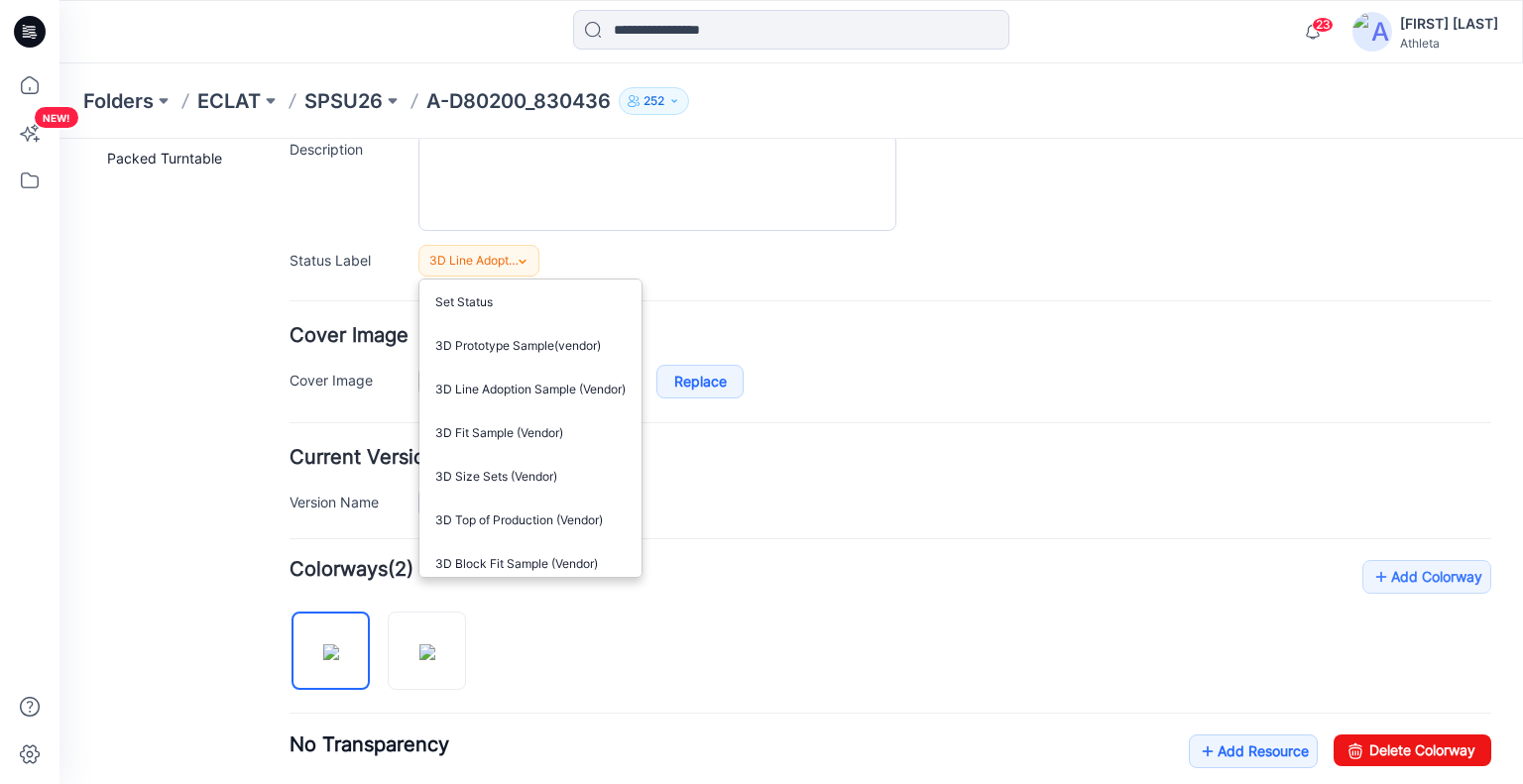 click on "3D Line Adoption Sample (Vendor)
Set Status
3D Prototype Sample(vendor)
3D Line Adoption Sample (Vendor)
3D Fit Sample (Vendor)
3D Size Sets (Vendor)
3D Top of Production (Vendor)
3D Block Fit Sample (Vendor)
3D FIT BLOCK APPROVED
3D BULLSEYE
***RESOURCE***
TEST FILE" at bounding box center (955, 261) 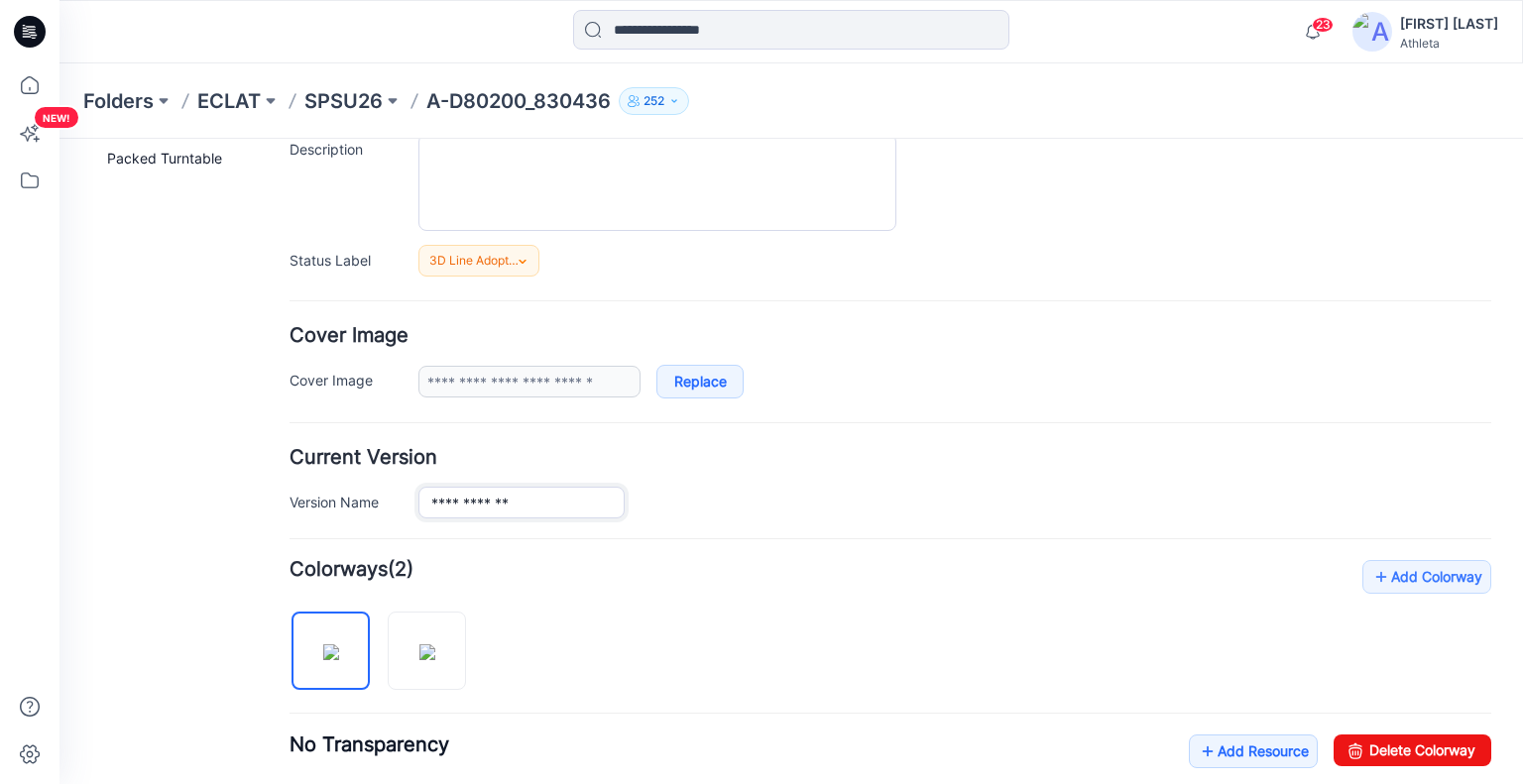 click on "**********" at bounding box center [522, 503] 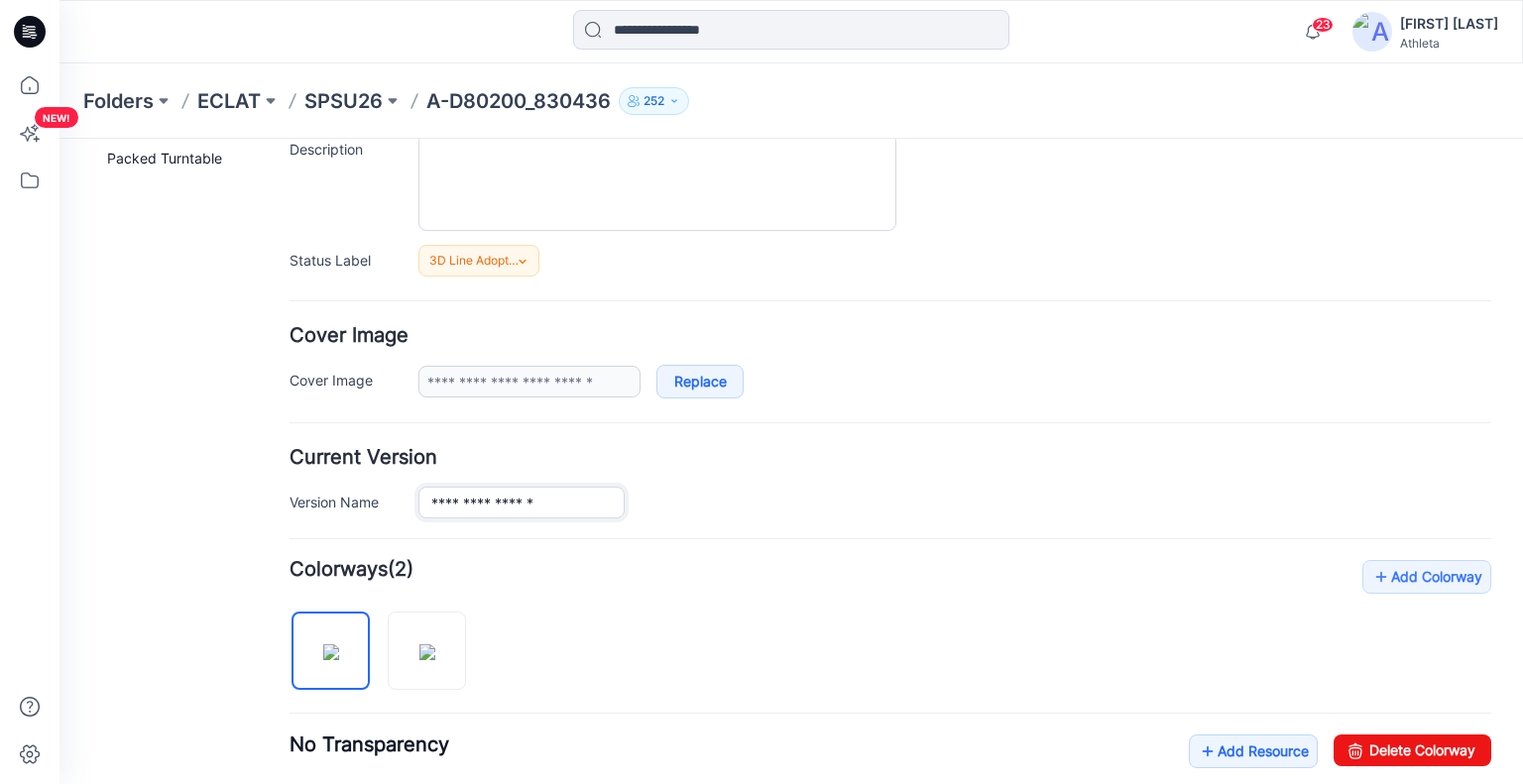 type on "**********" 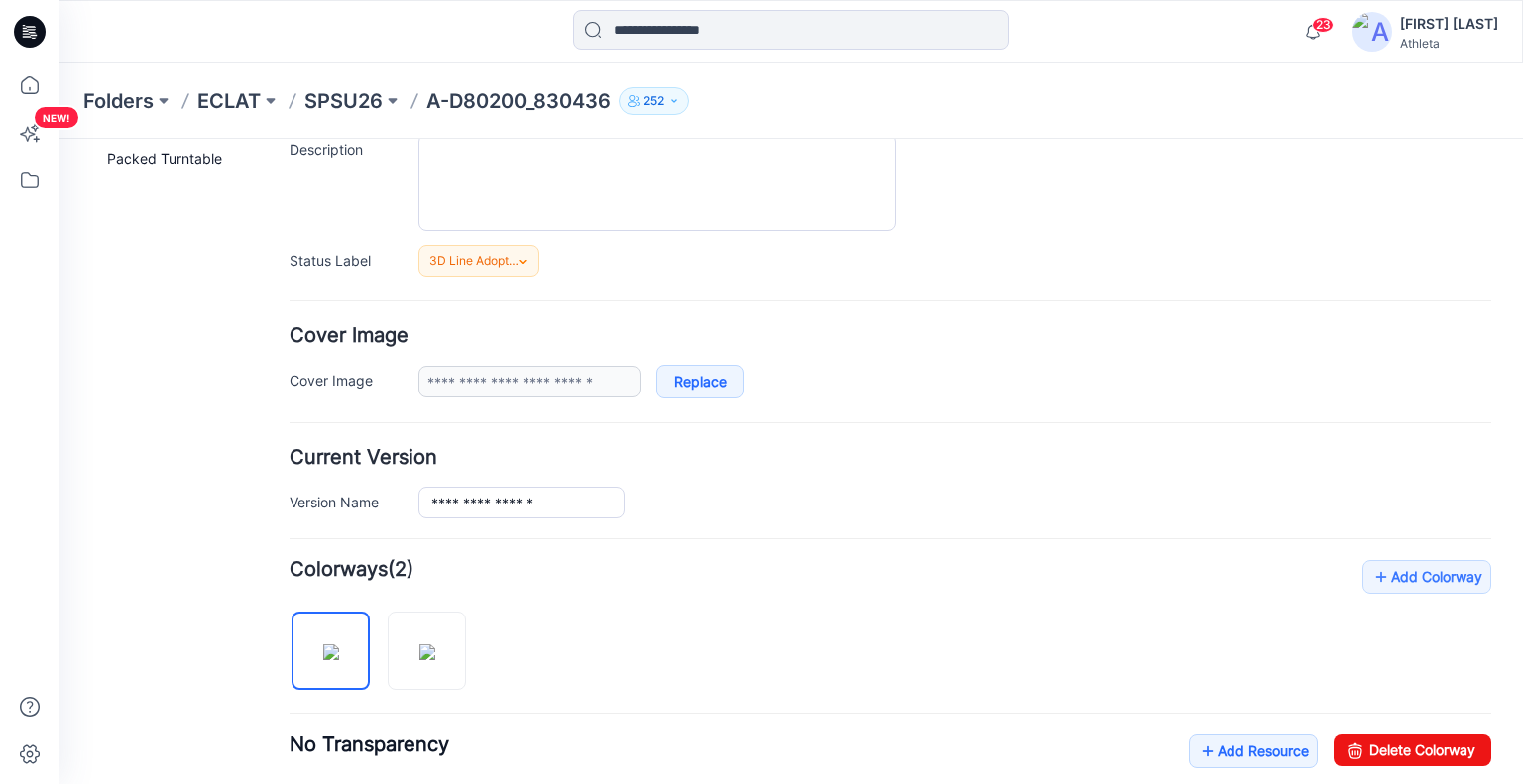 click on "**********" at bounding box center [890, 759] 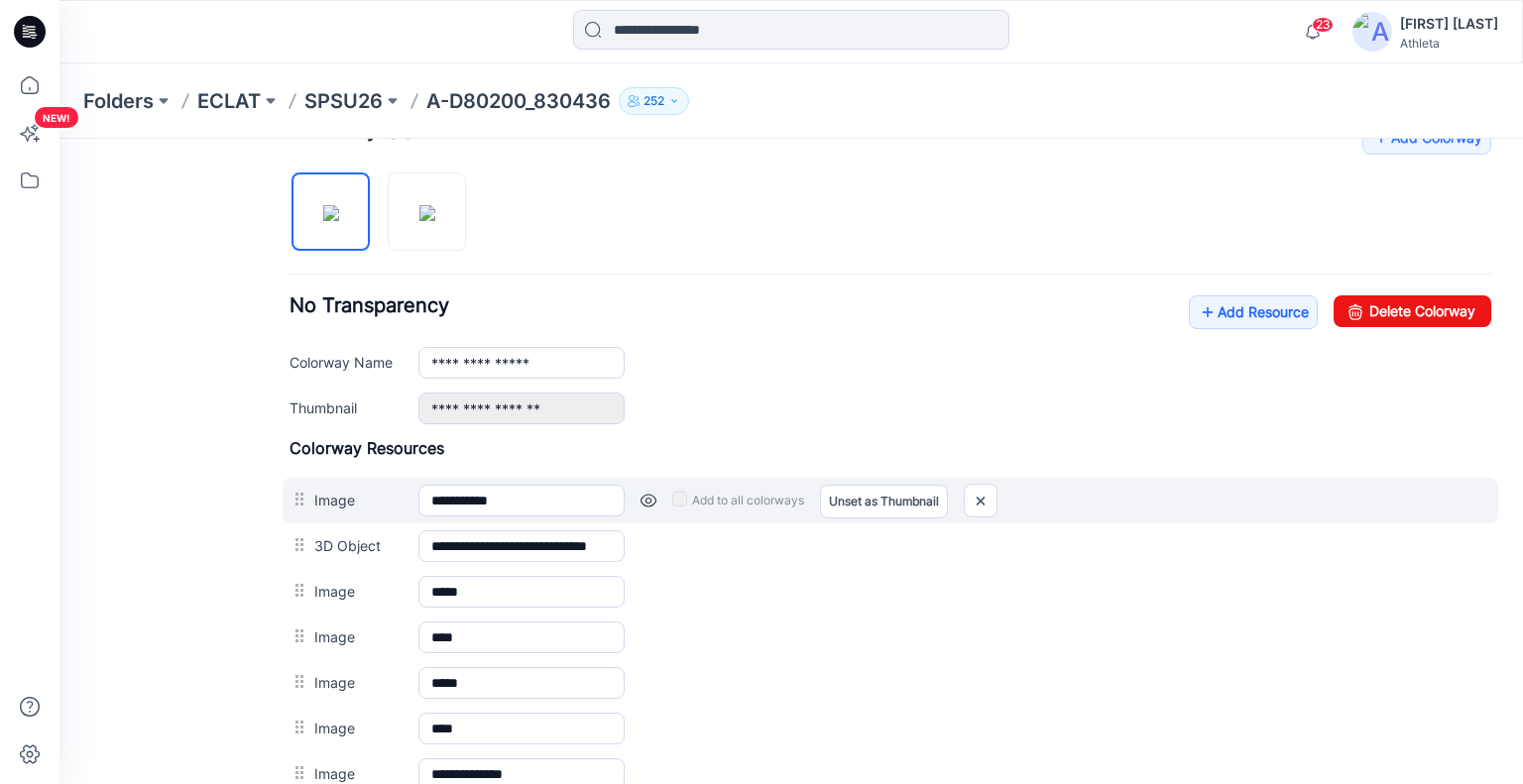 scroll, scrollTop: 694, scrollLeft: 0, axis: vertical 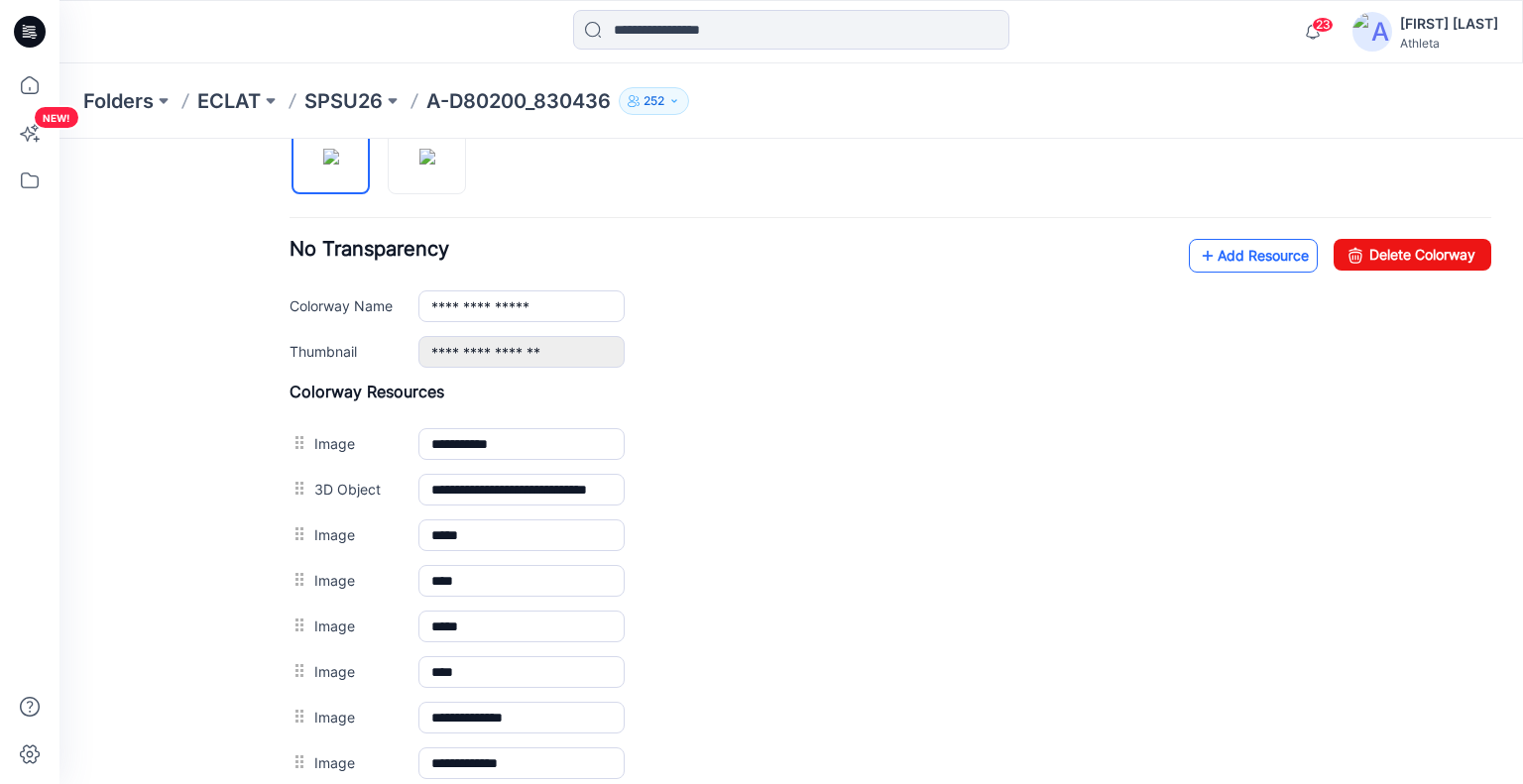 click on "Add Resource" at bounding box center [1253, 256] 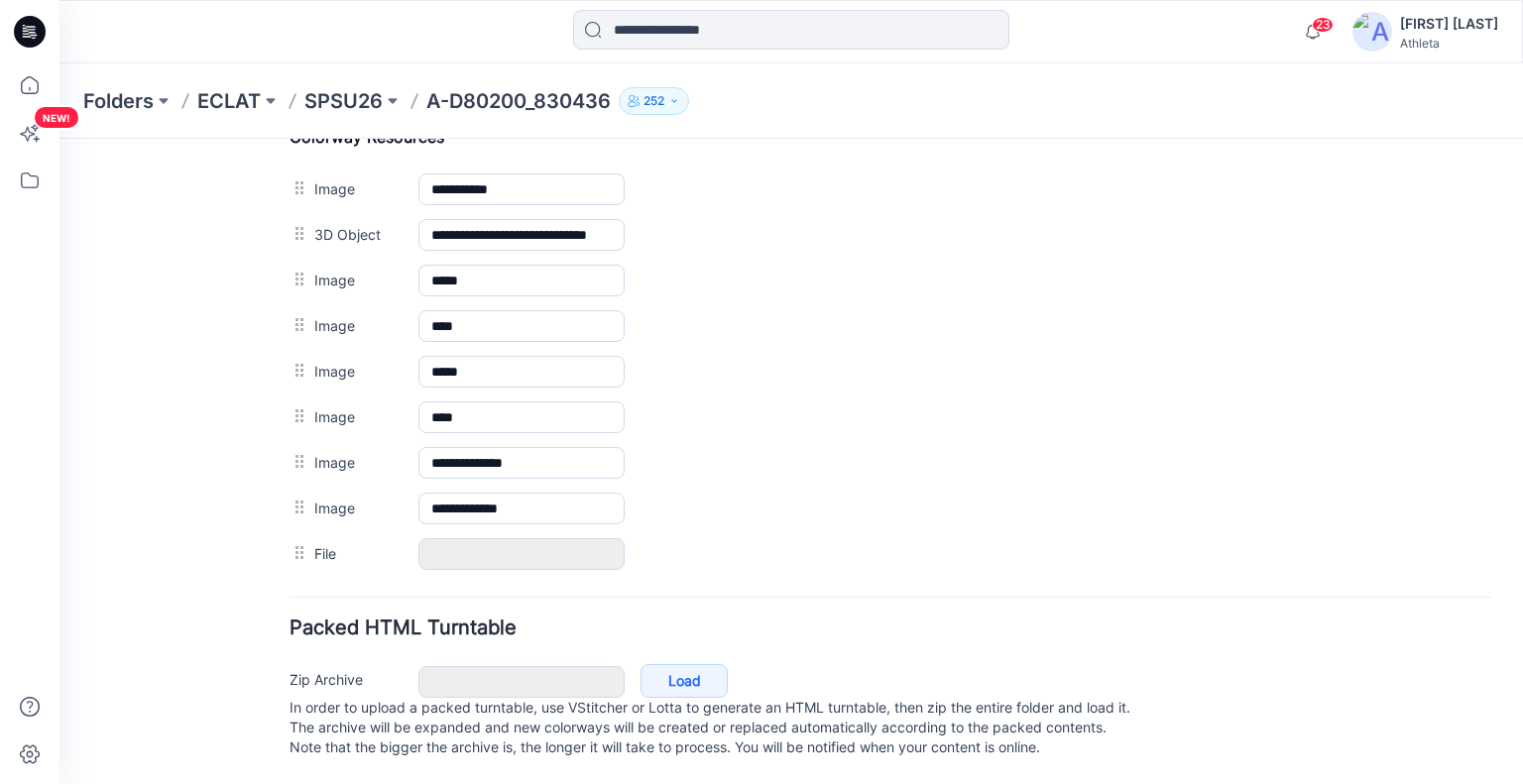 scroll, scrollTop: 916, scrollLeft: 0, axis: vertical 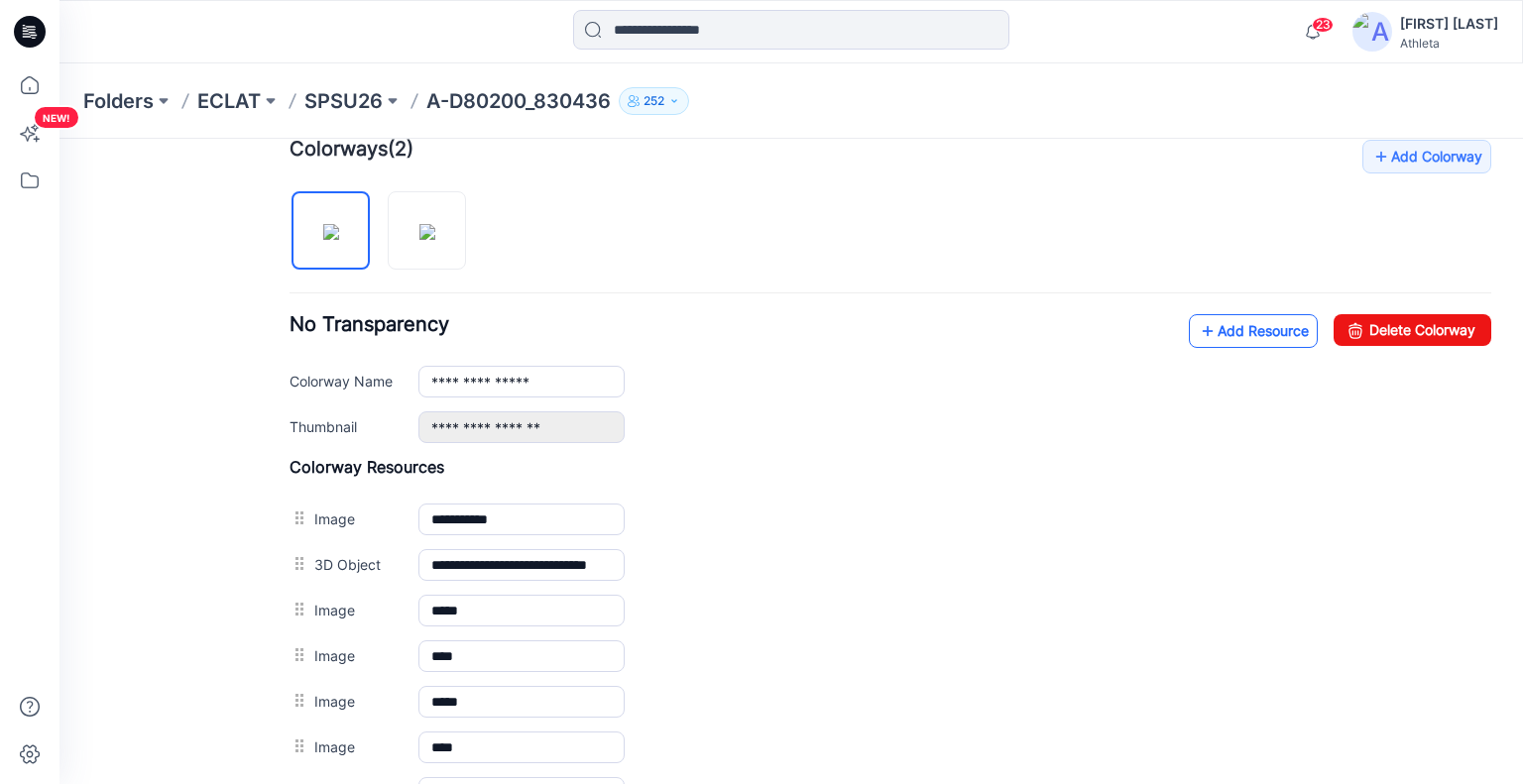 click on "Add Resource" at bounding box center (1253, 331) 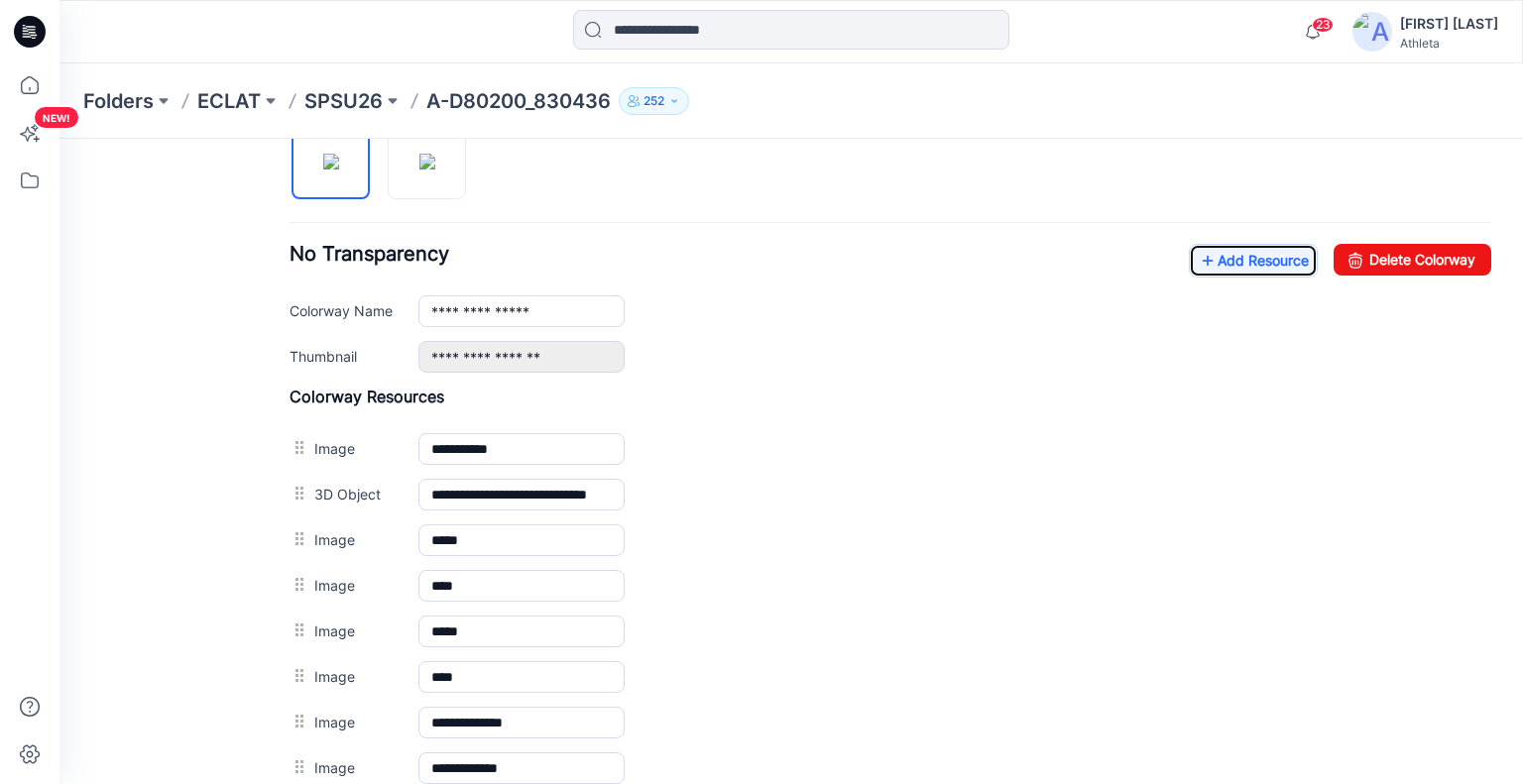 scroll, scrollTop: 663, scrollLeft: 0, axis: vertical 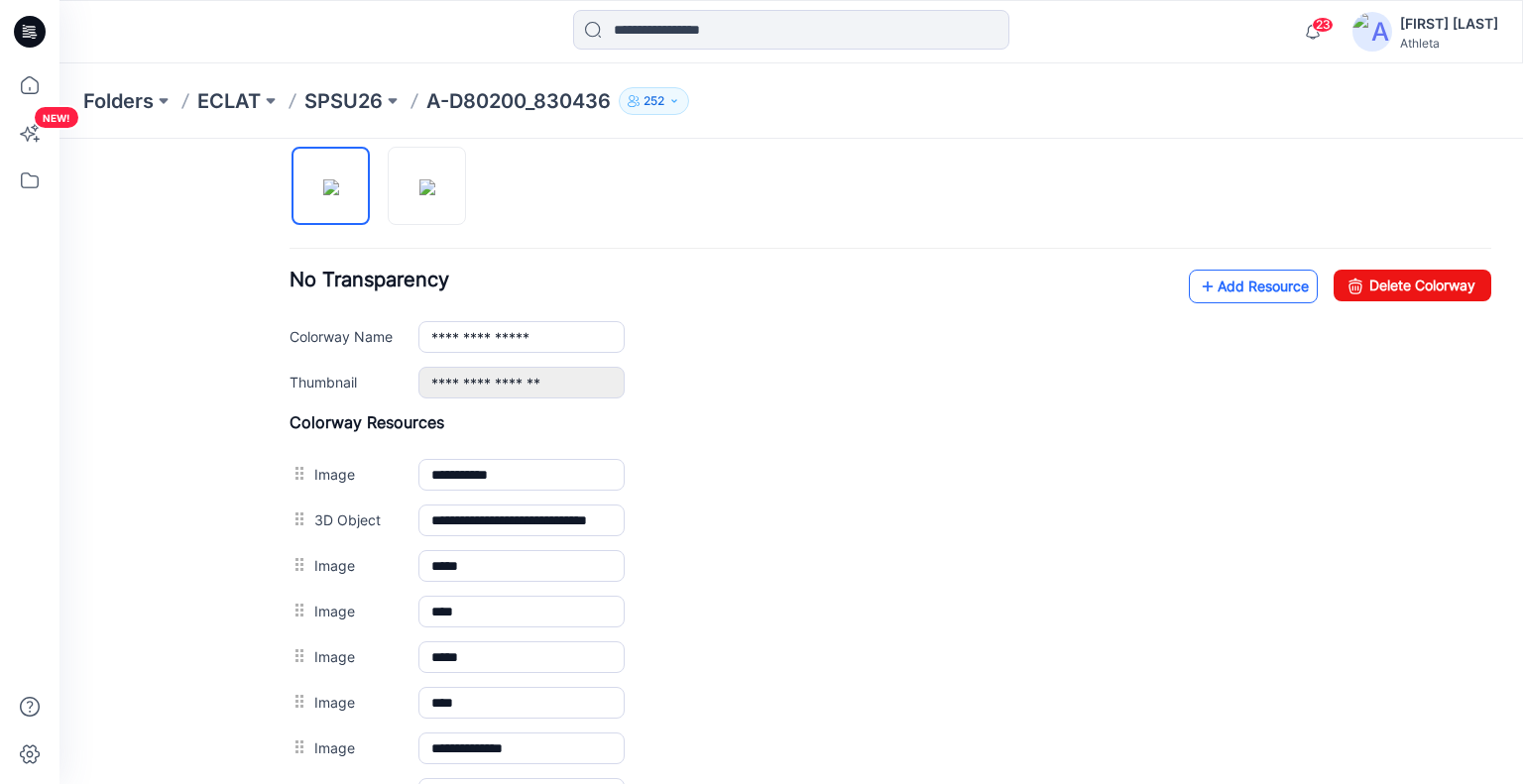 click on "Add Resource" at bounding box center (1253, 286) 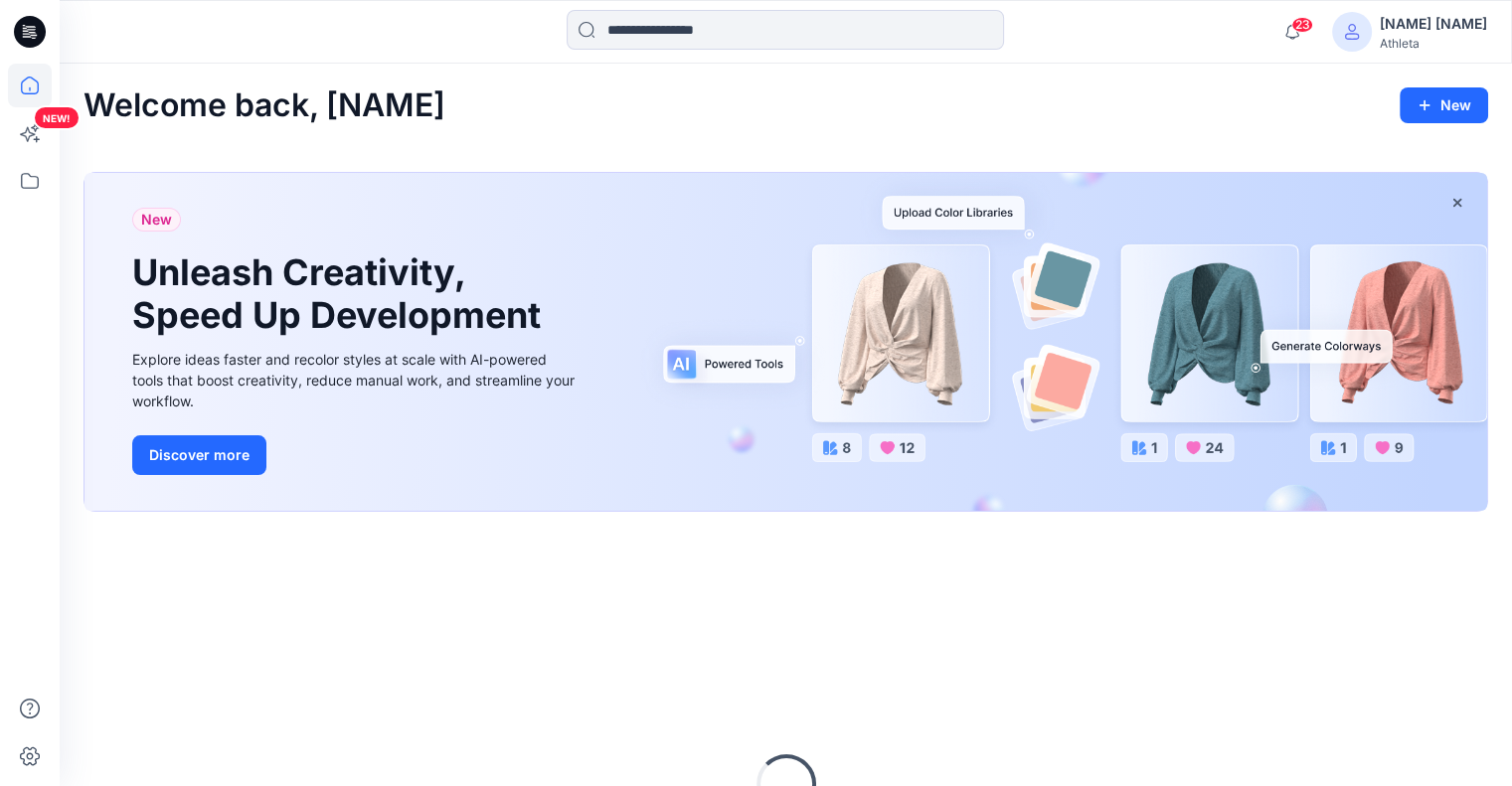 scroll, scrollTop: 199, scrollLeft: 0, axis: vertical 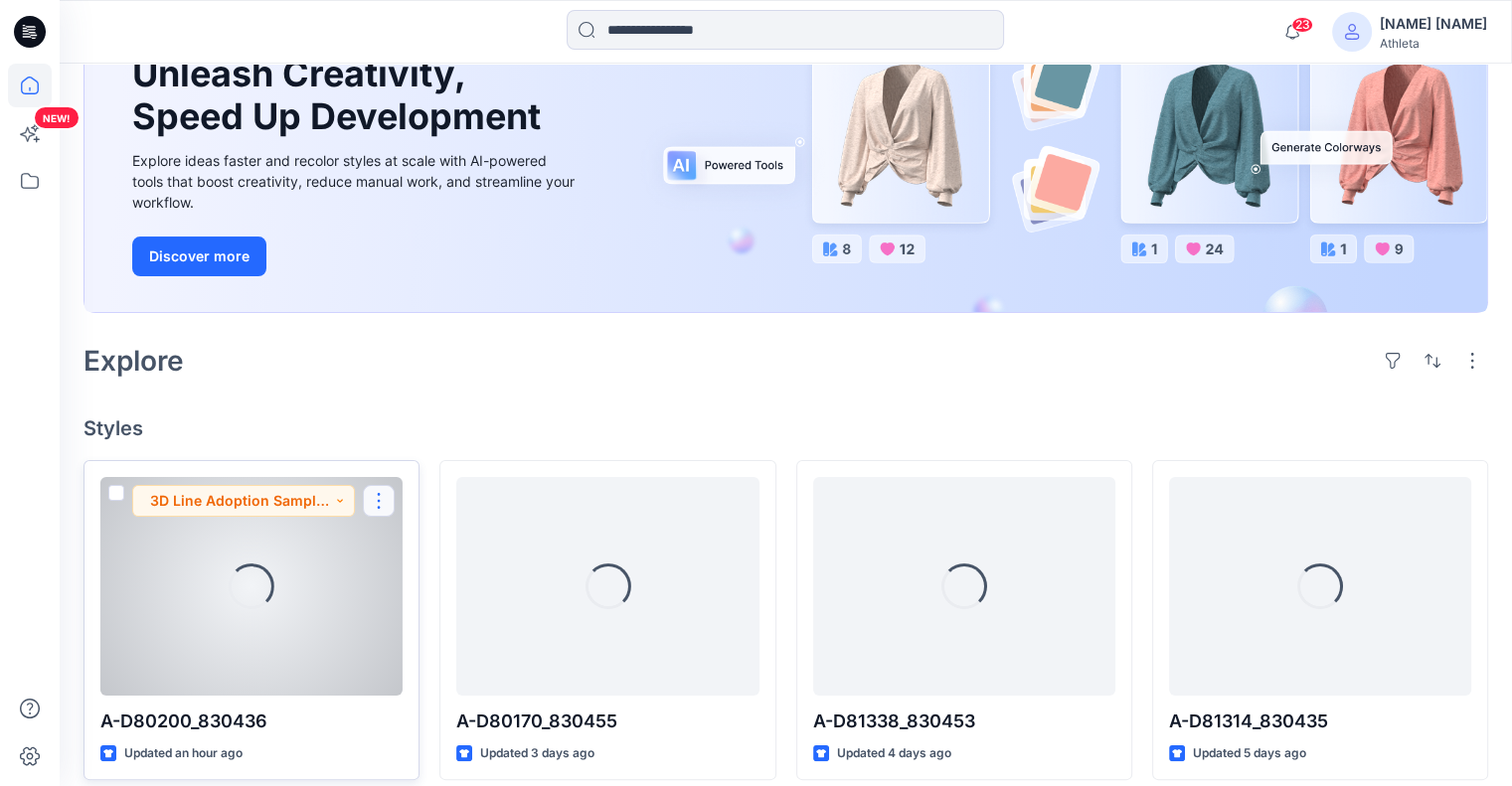 click at bounding box center (379, 501) 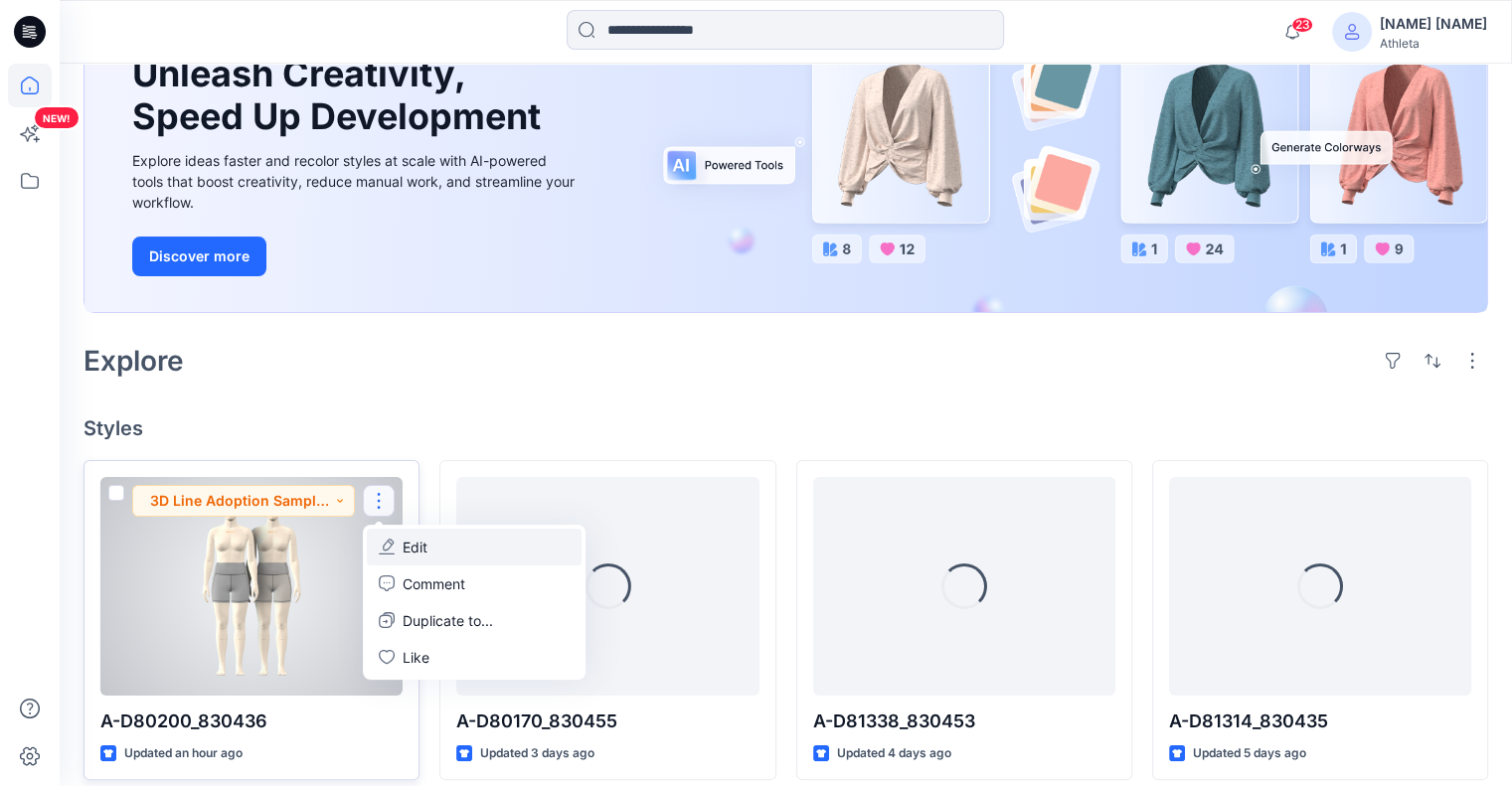 click on "Edit" at bounding box center (474, 547) 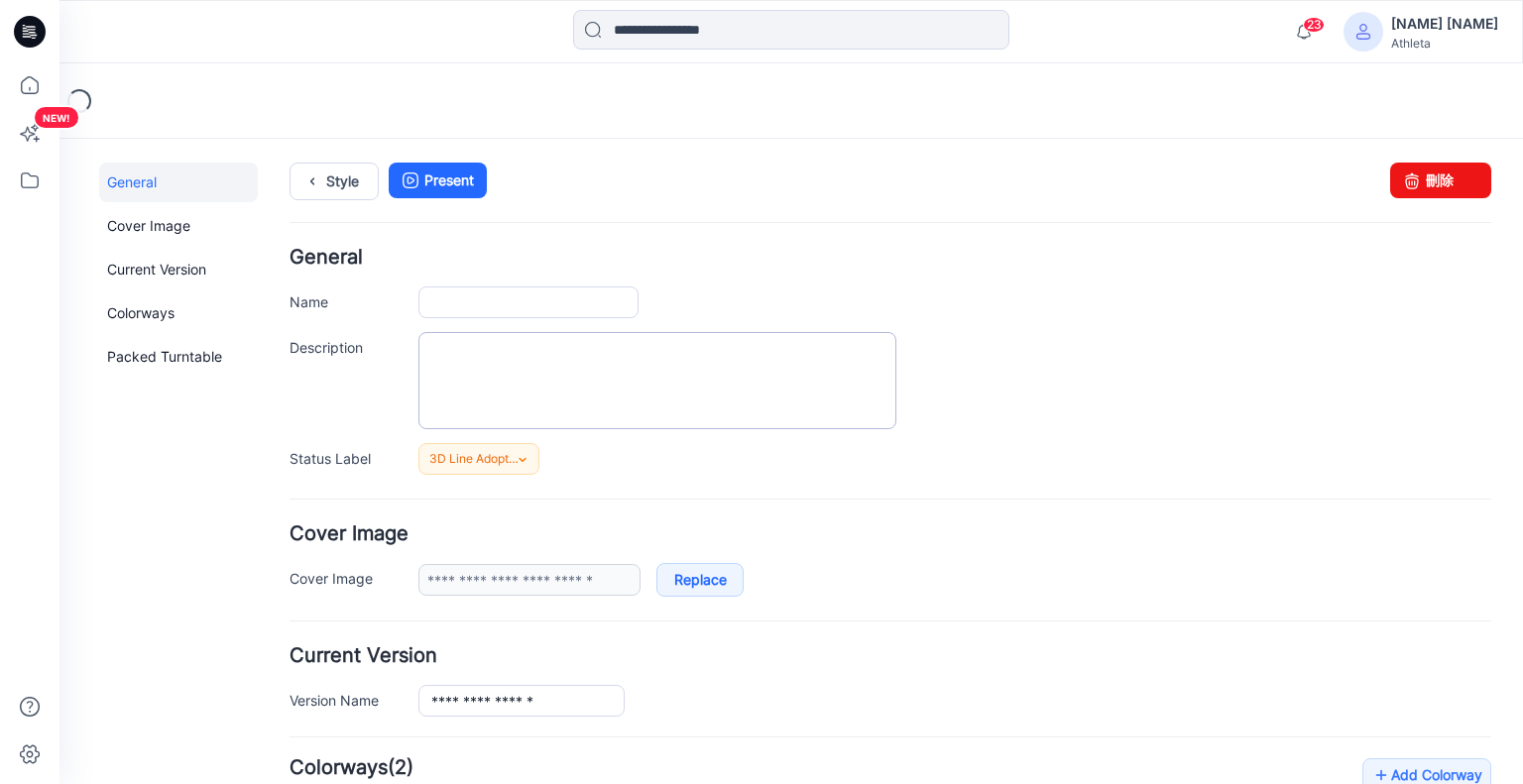 scroll, scrollTop: 0, scrollLeft: 0, axis: both 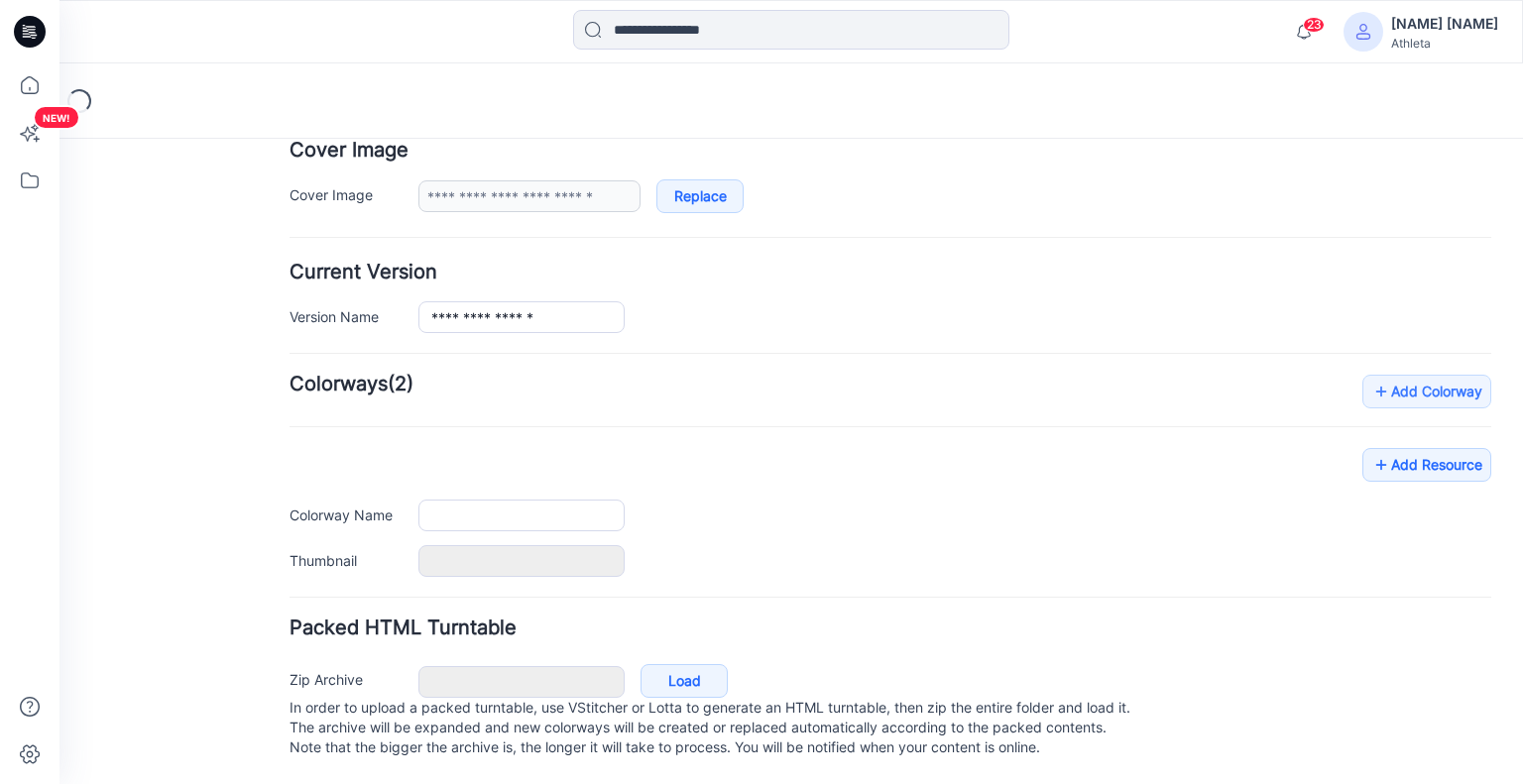 type on "**********" 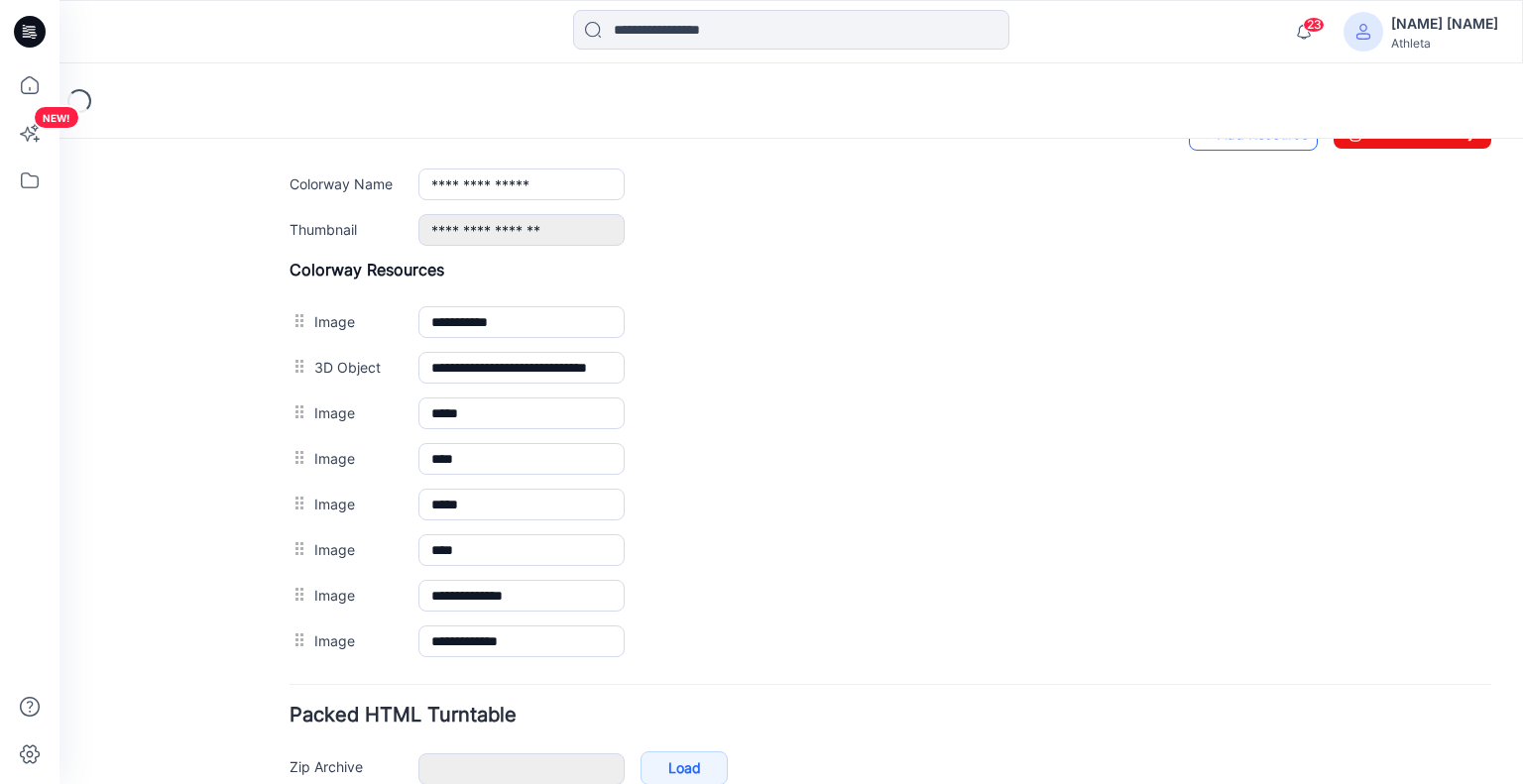 scroll, scrollTop: 694, scrollLeft: 0, axis: vertical 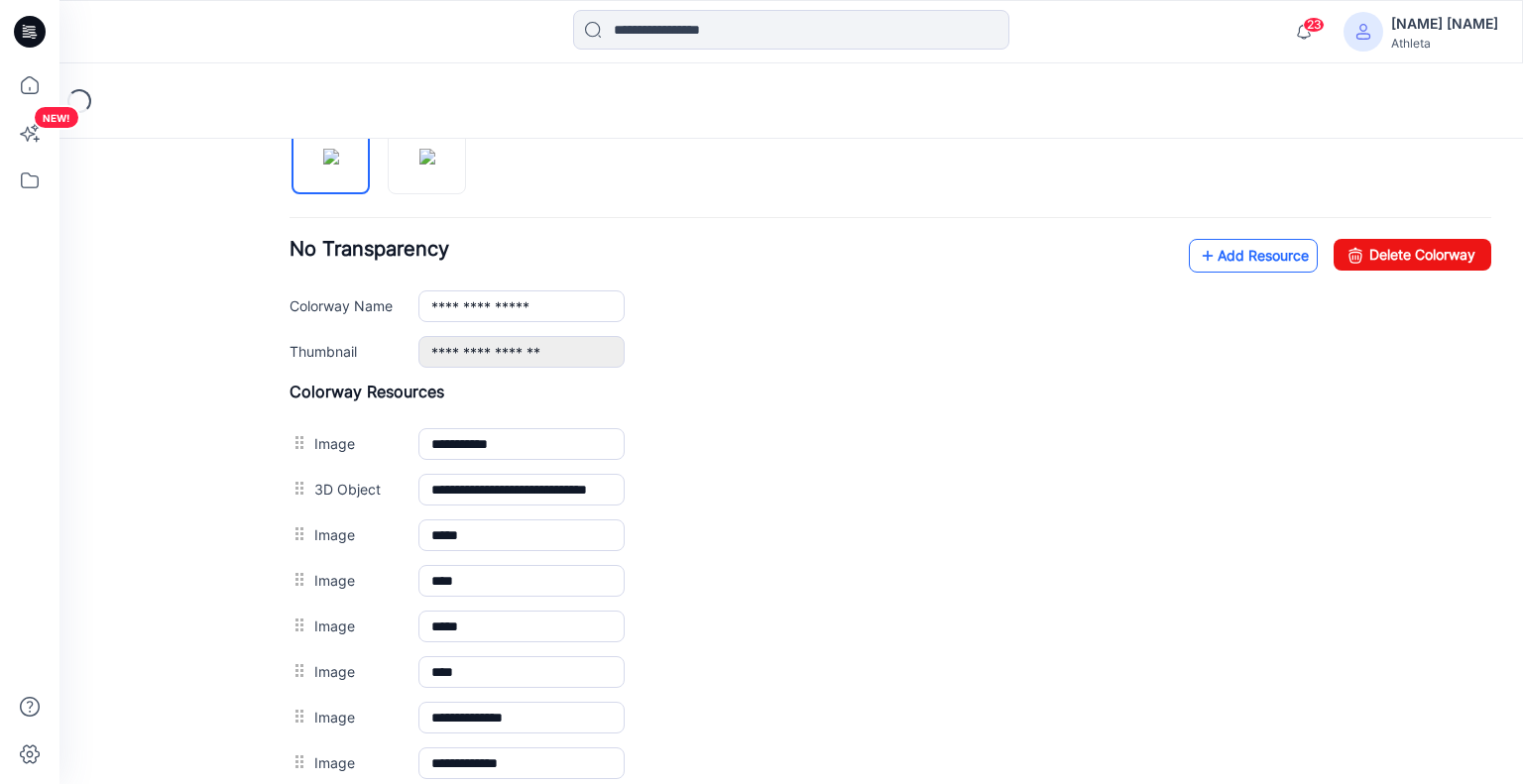 click on "Add Resource" at bounding box center [1253, 256] 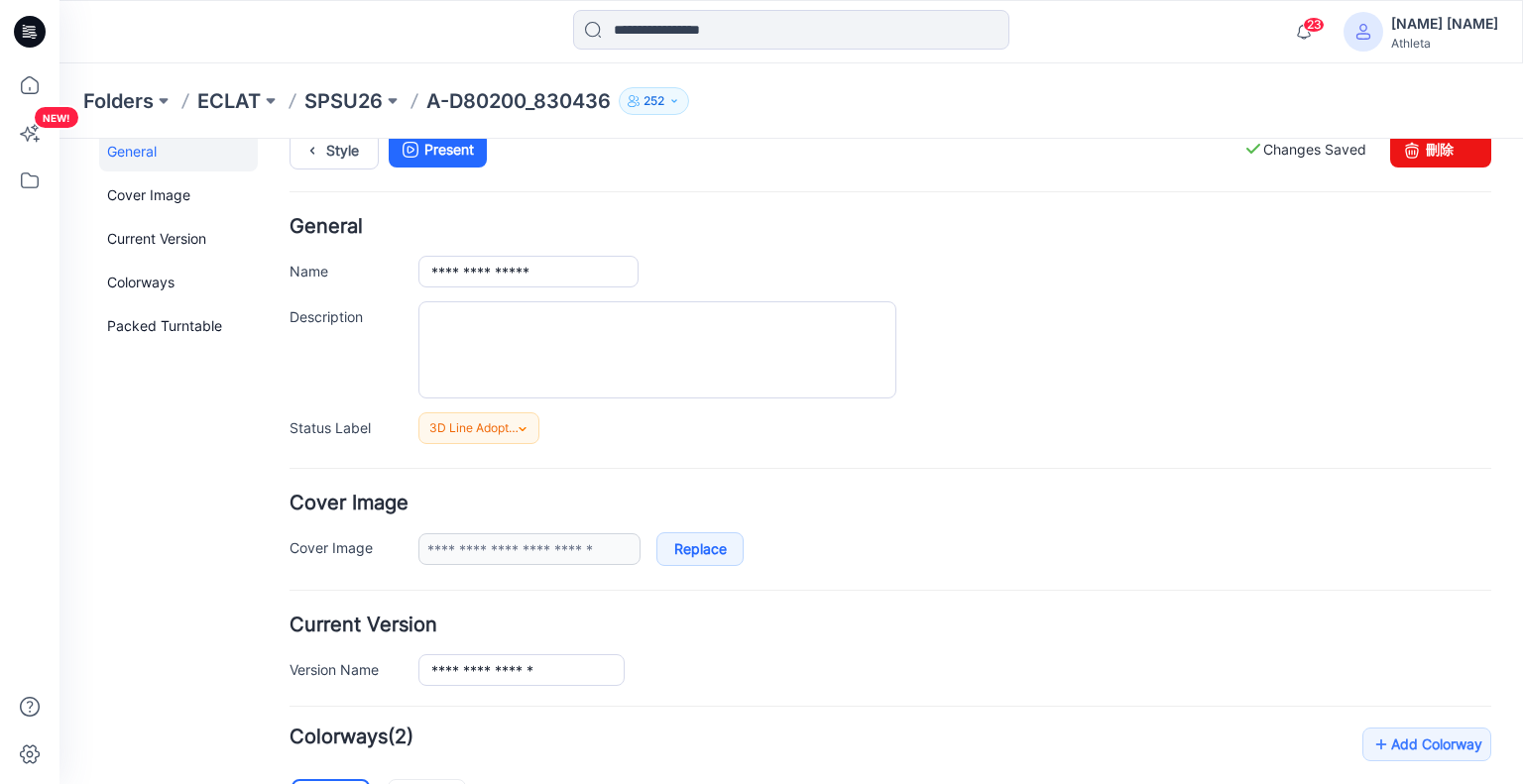 scroll, scrollTop: 0, scrollLeft: 0, axis: both 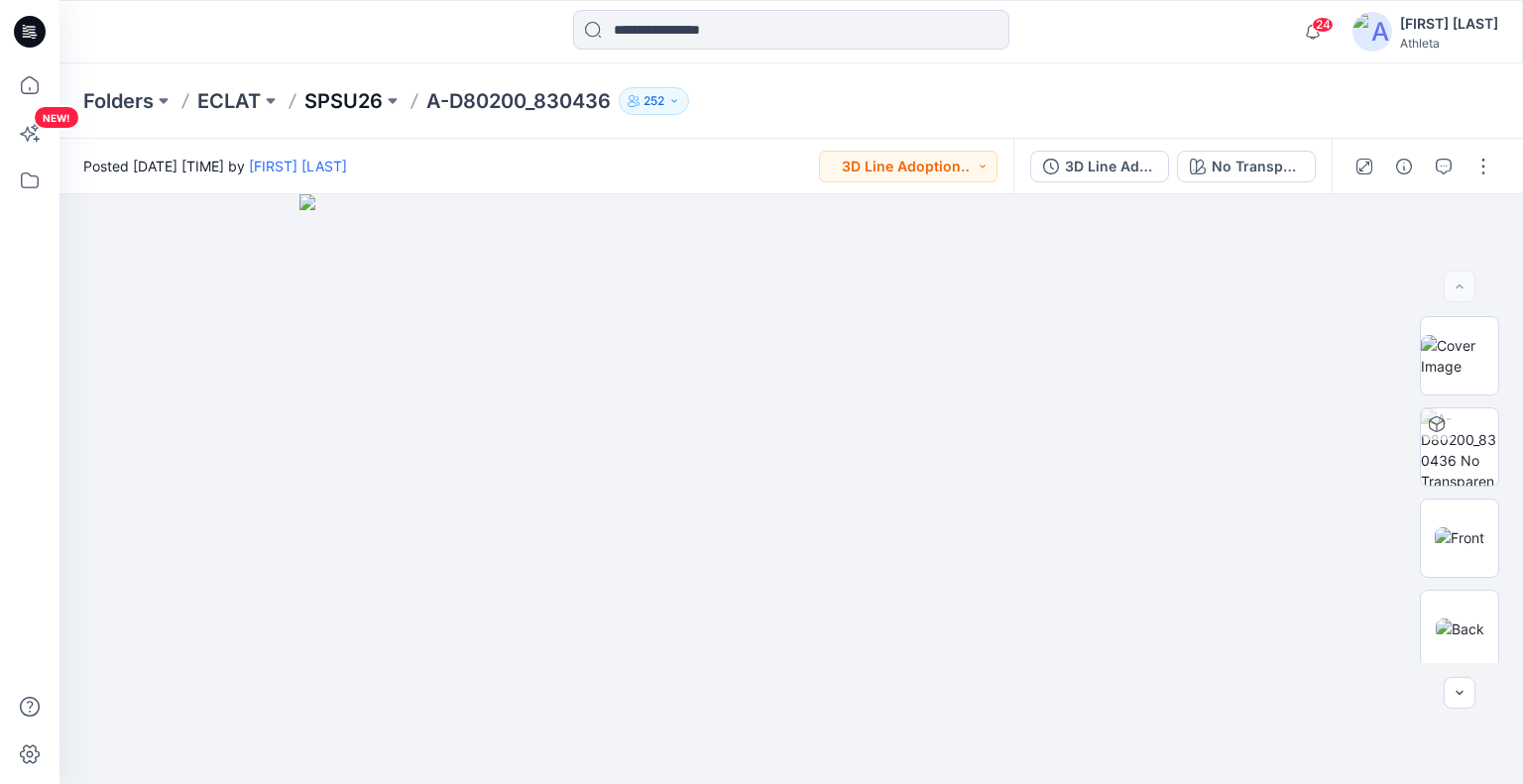 click on "SPSU26" at bounding box center (343, 101) 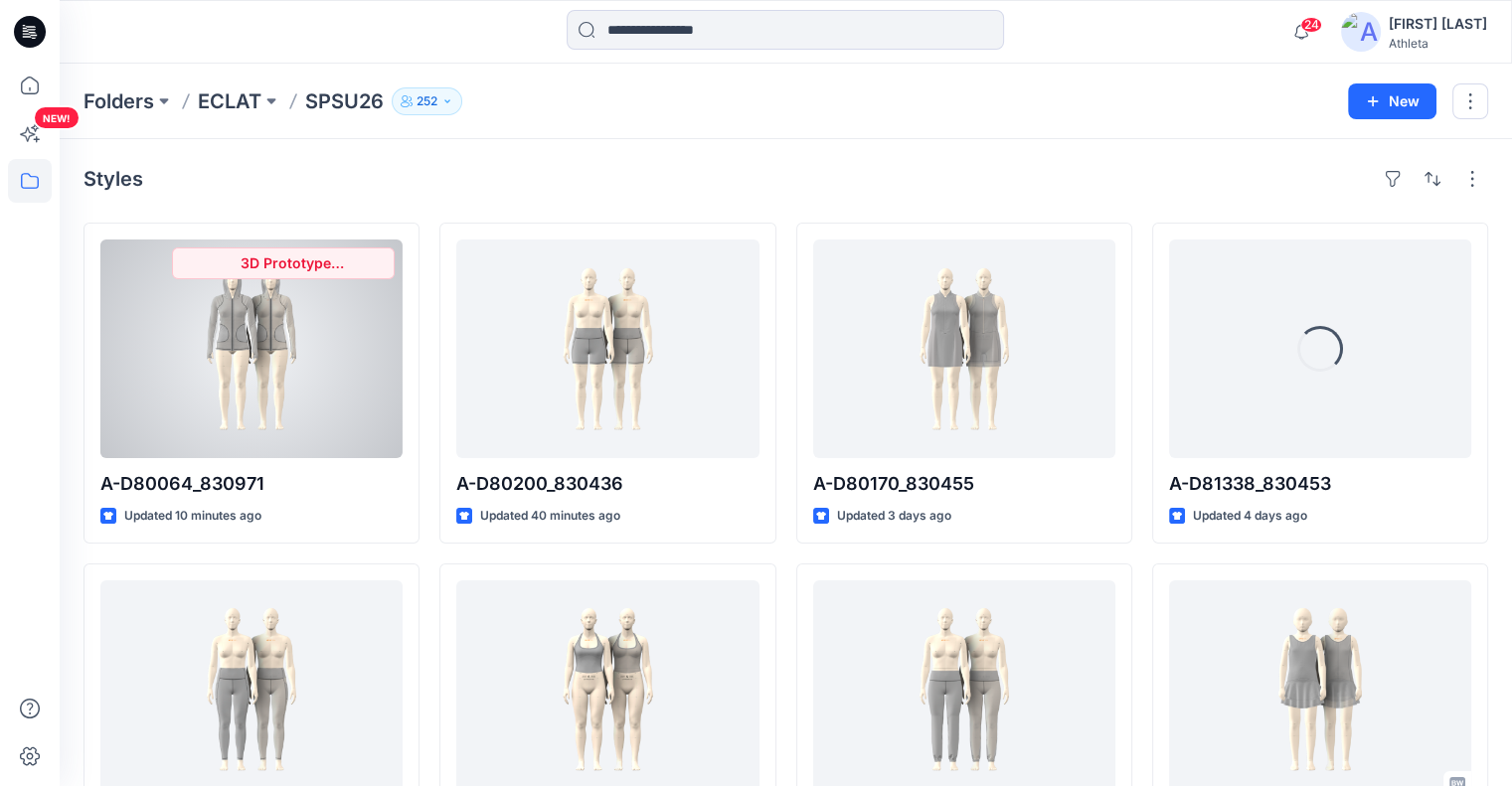 click at bounding box center (252, 349) 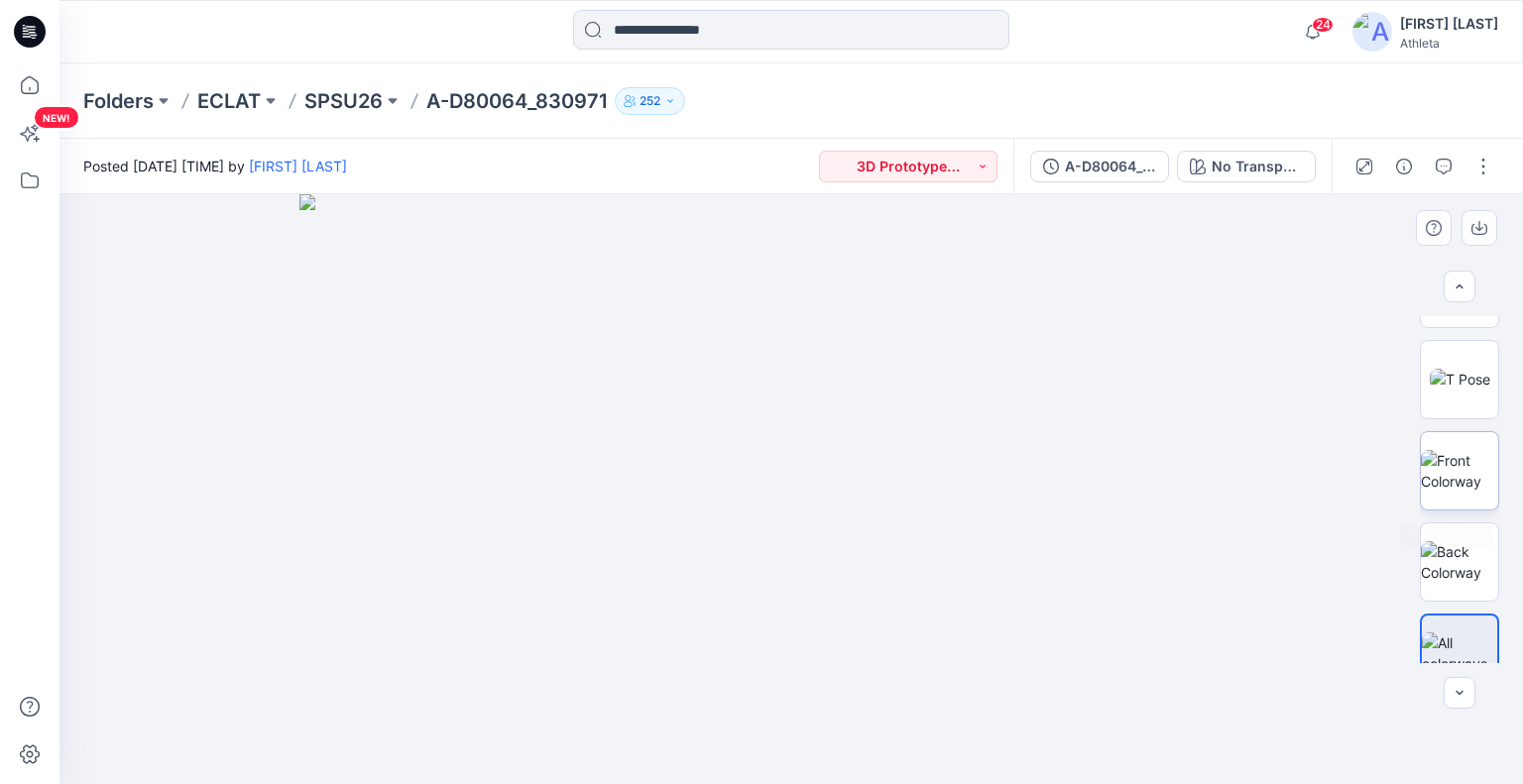 scroll, scrollTop: 552, scrollLeft: 0, axis: vertical 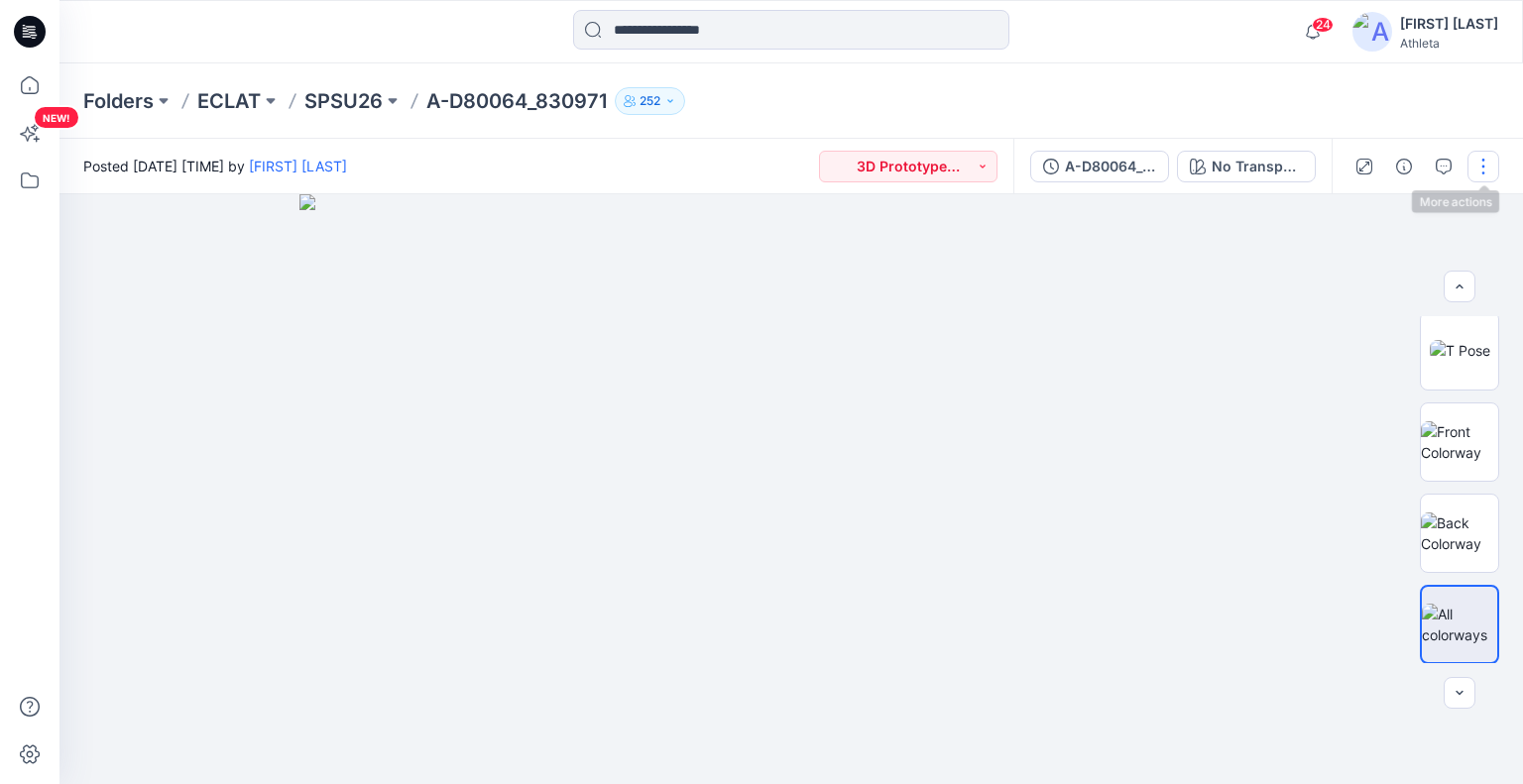 click at bounding box center (1483, 167) 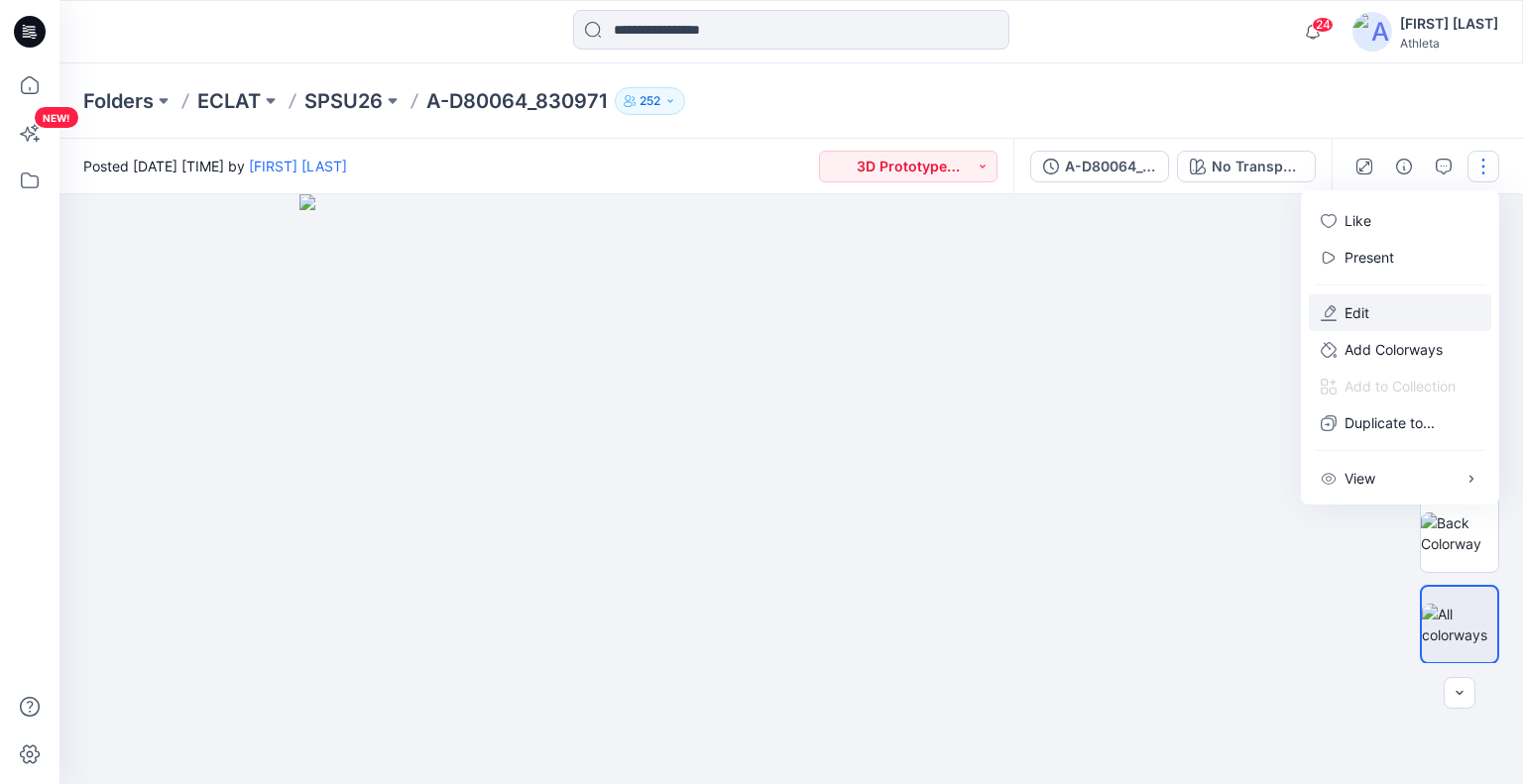 click 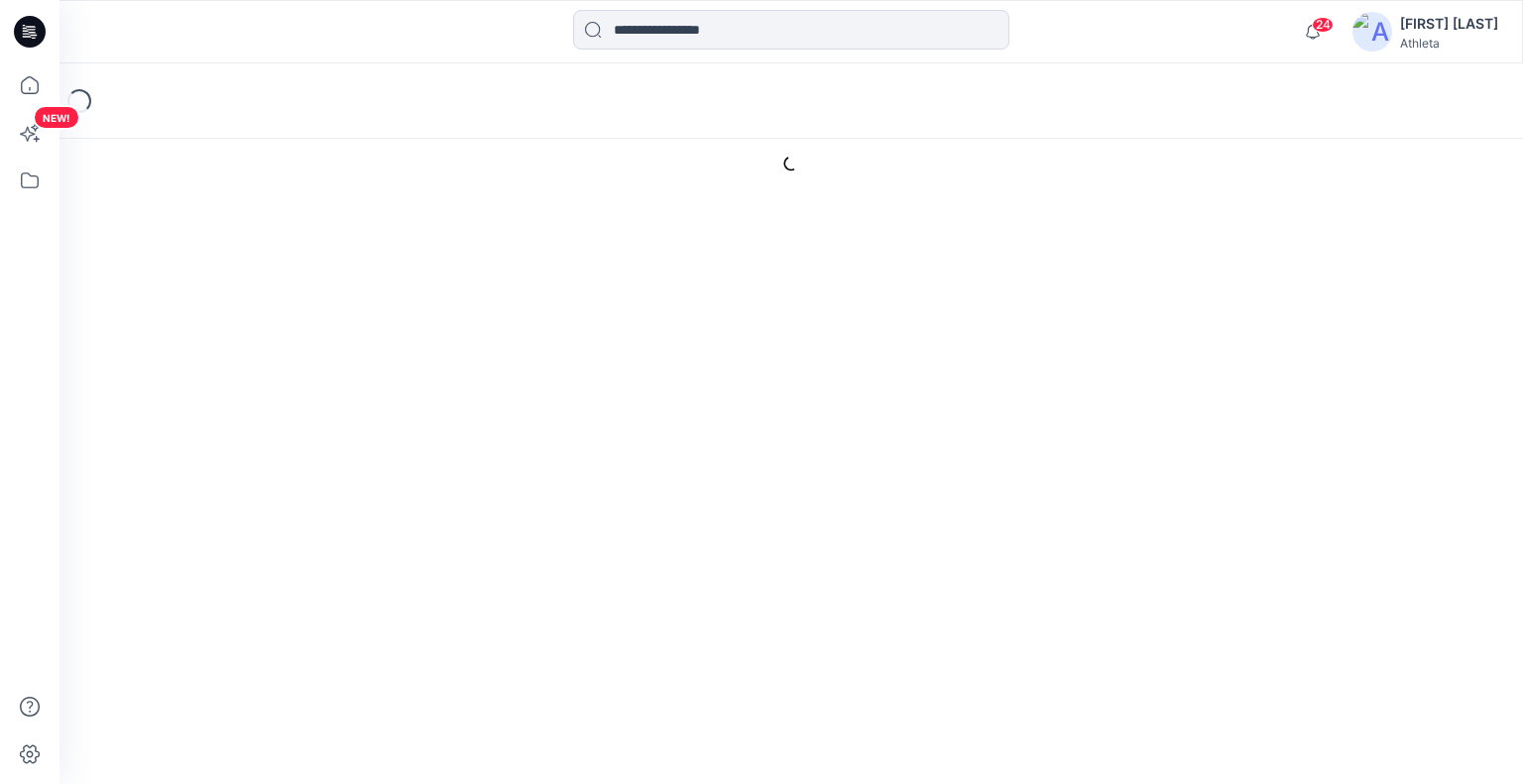 scroll, scrollTop: 0, scrollLeft: 0, axis: both 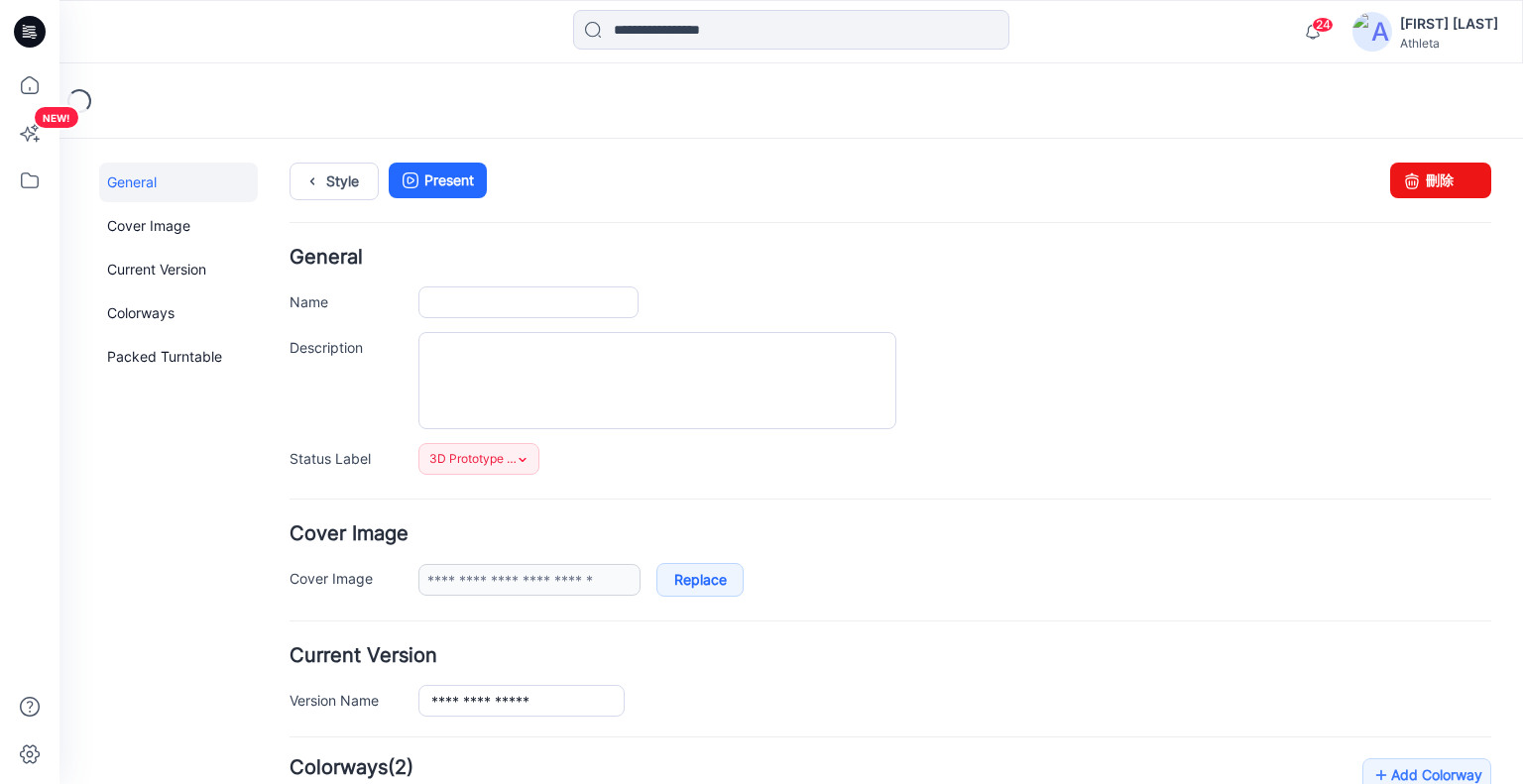 type on "**********" 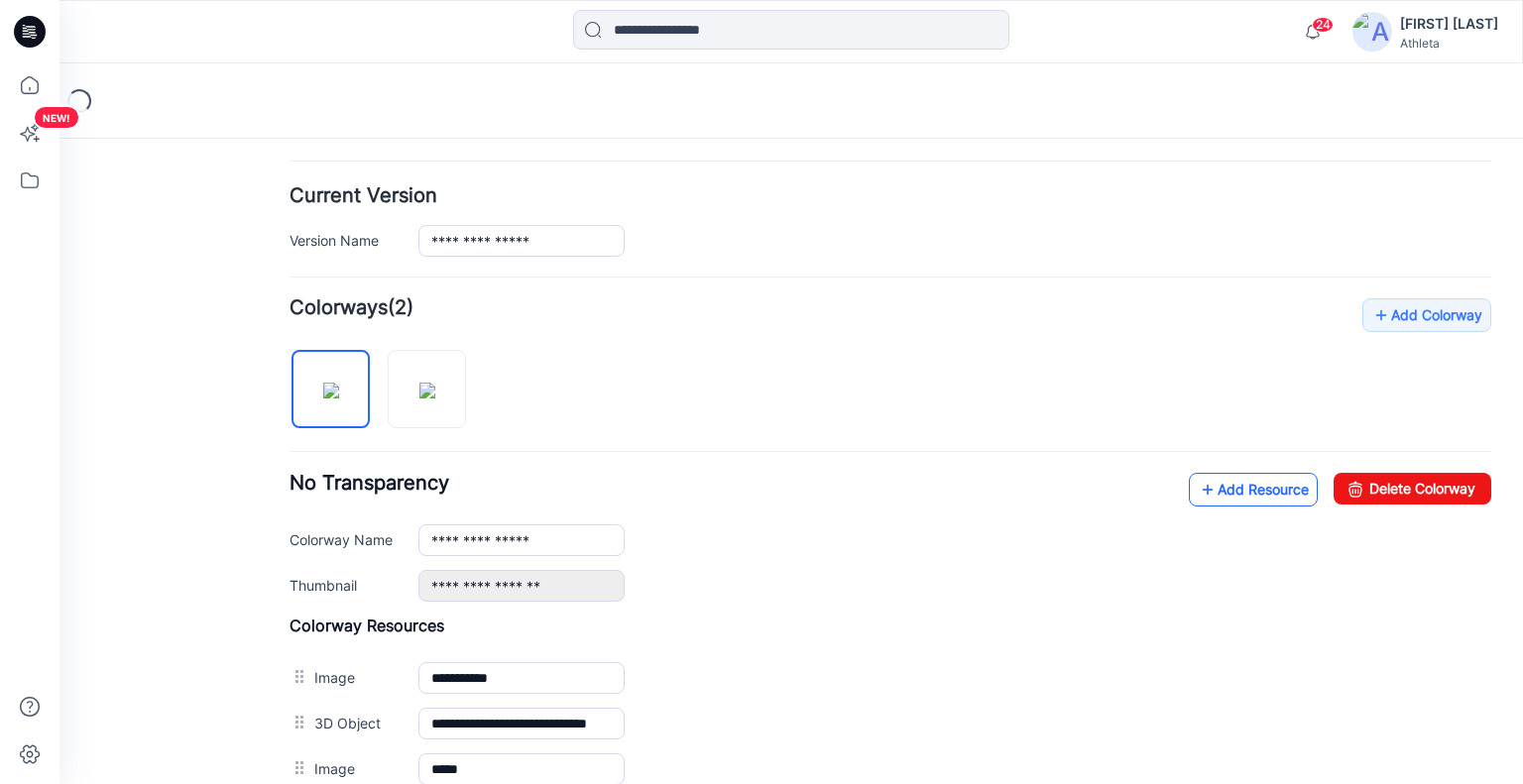 scroll, scrollTop: 496, scrollLeft: 0, axis: vertical 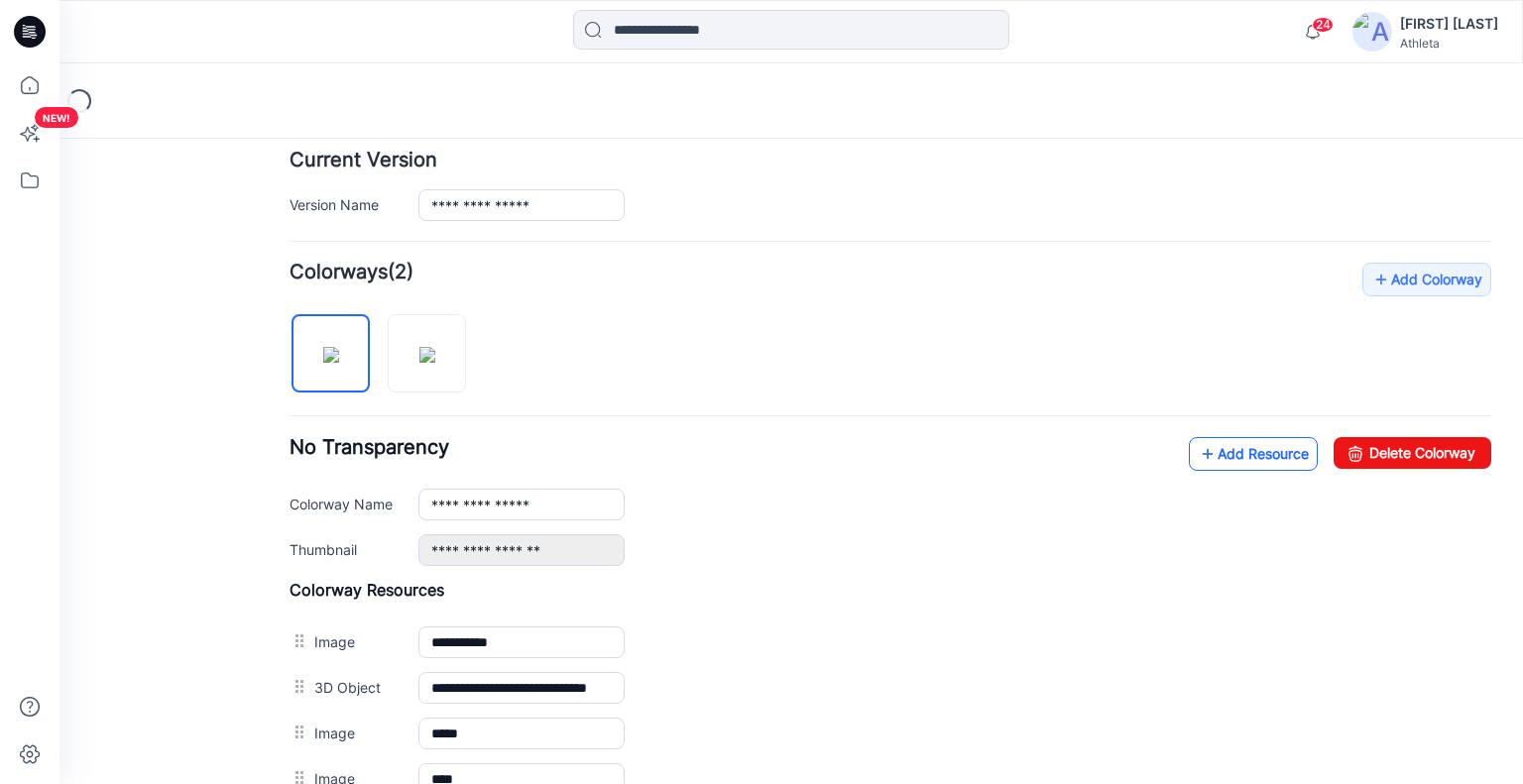 click on "Add Resource" at bounding box center [1253, 454] 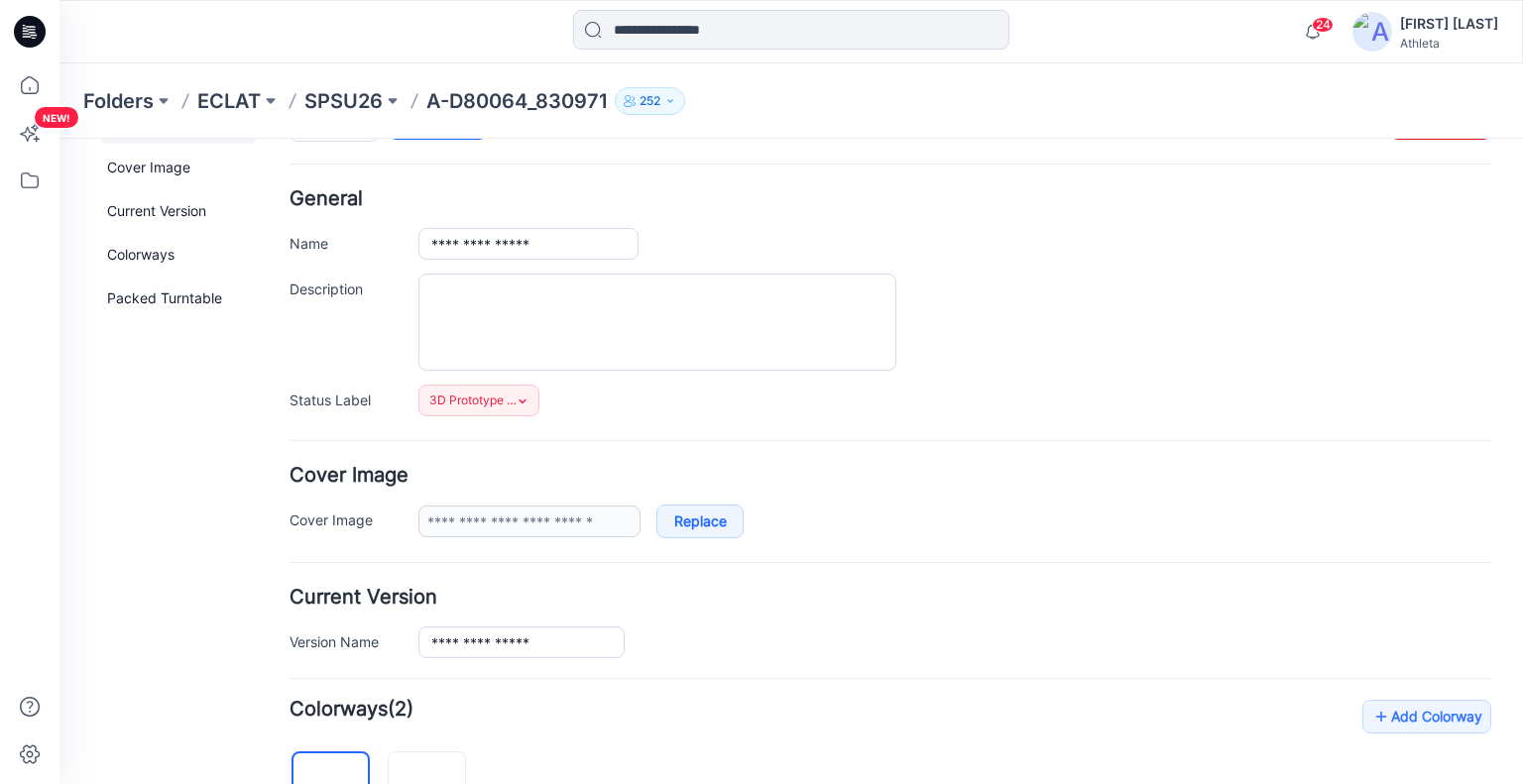 scroll, scrollTop: 0, scrollLeft: 0, axis: both 